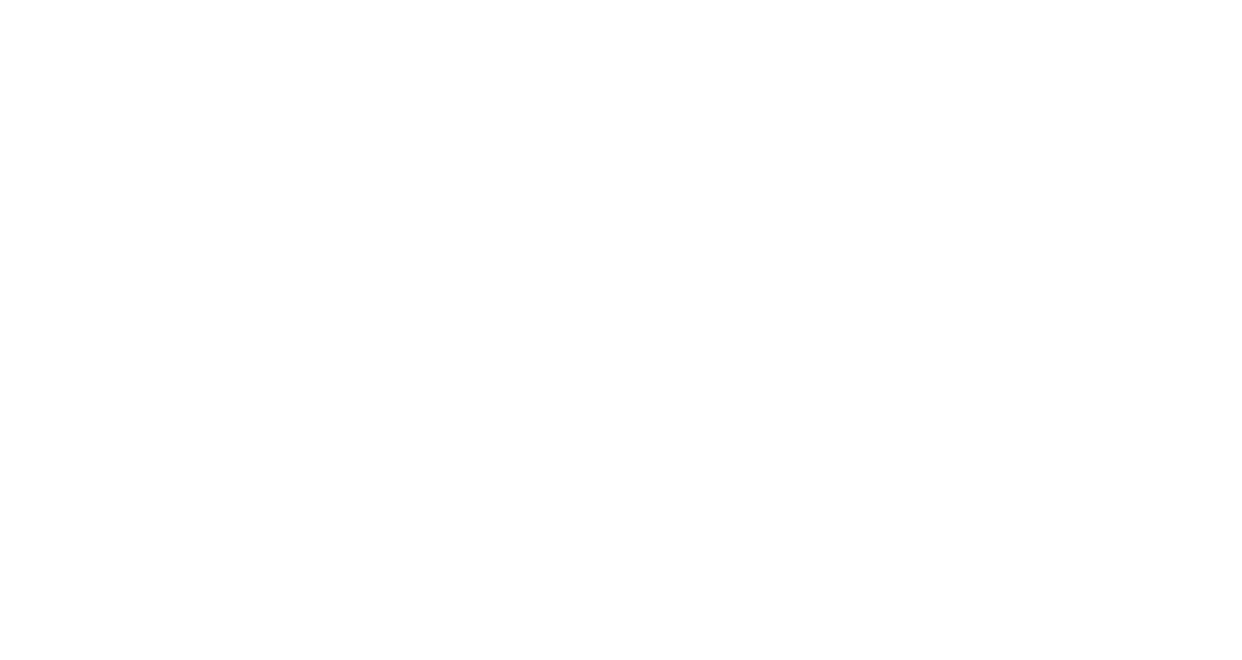 scroll, scrollTop: 0, scrollLeft: 0, axis: both 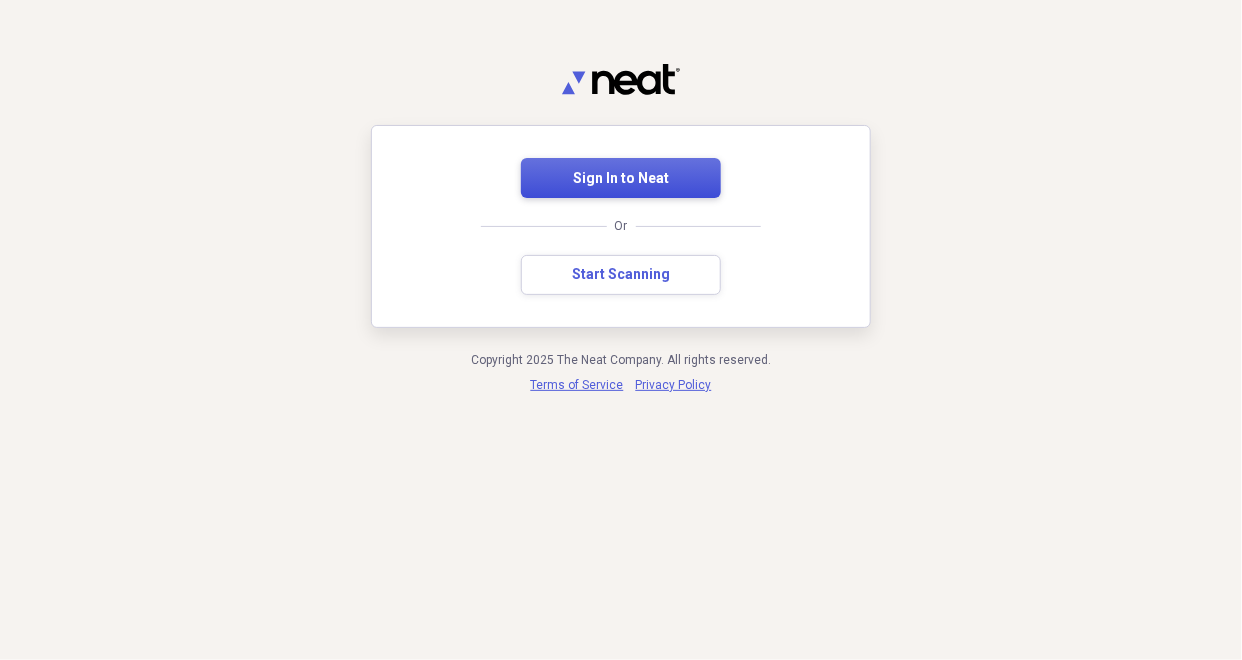 click on "Sign In to Neat" at bounding box center [621, 178] 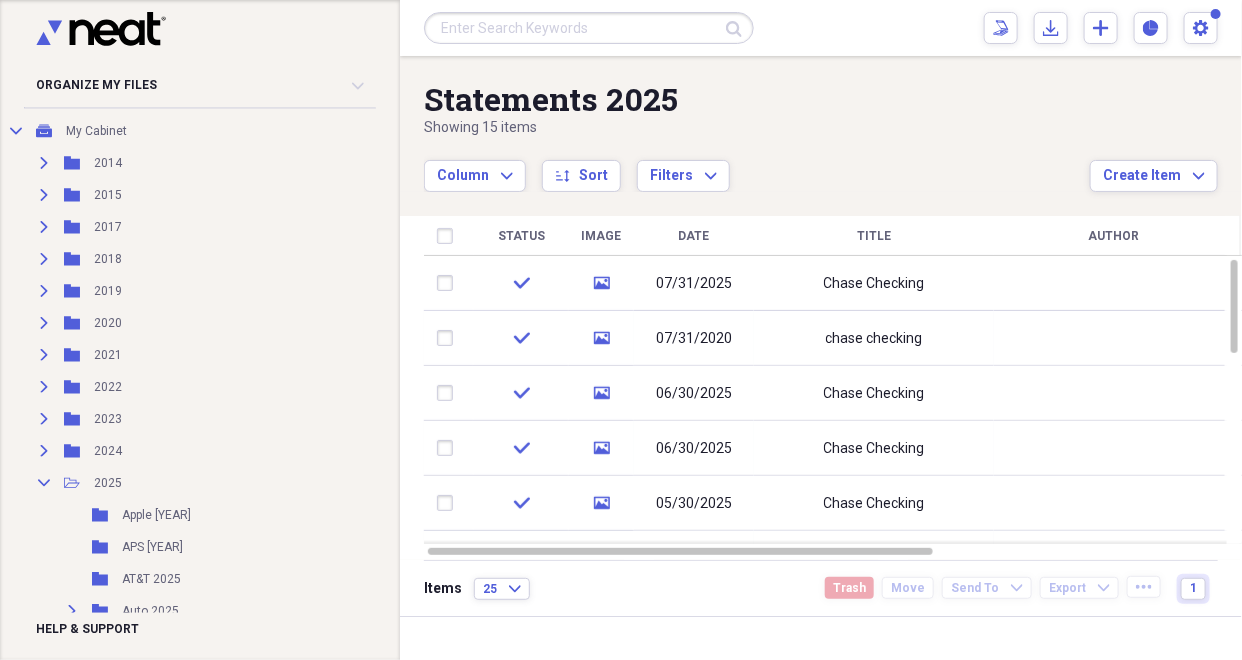 scroll, scrollTop: 189, scrollLeft: 0, axis: vertical 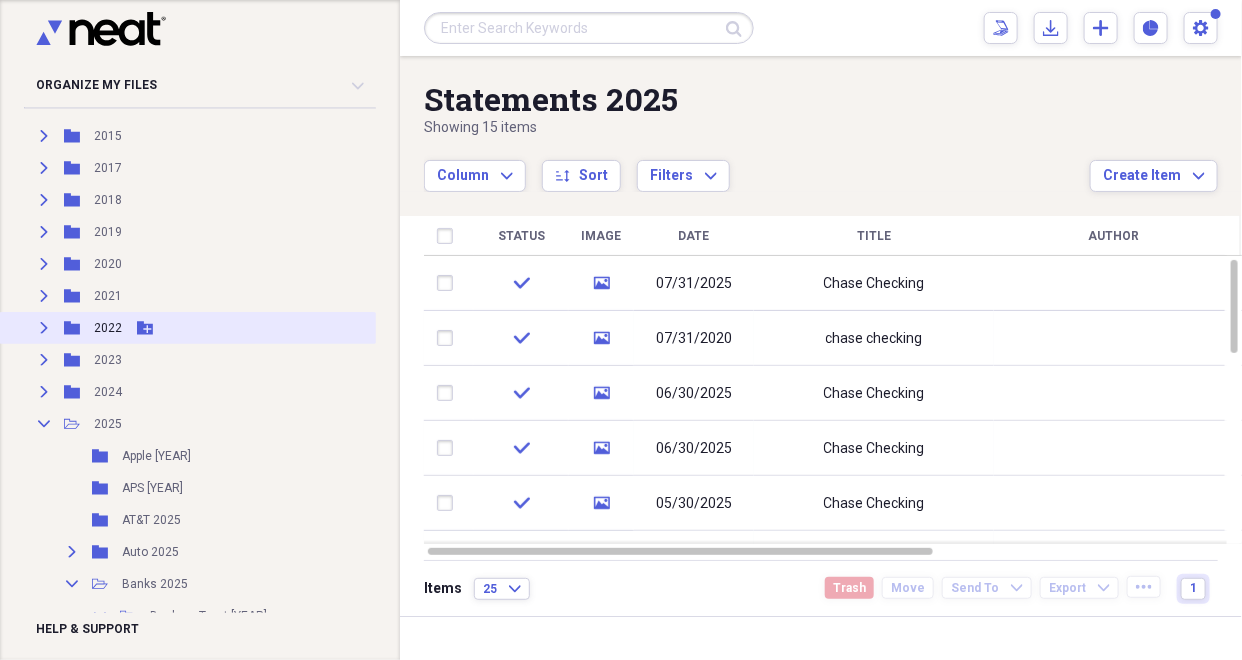 click on "Expand" 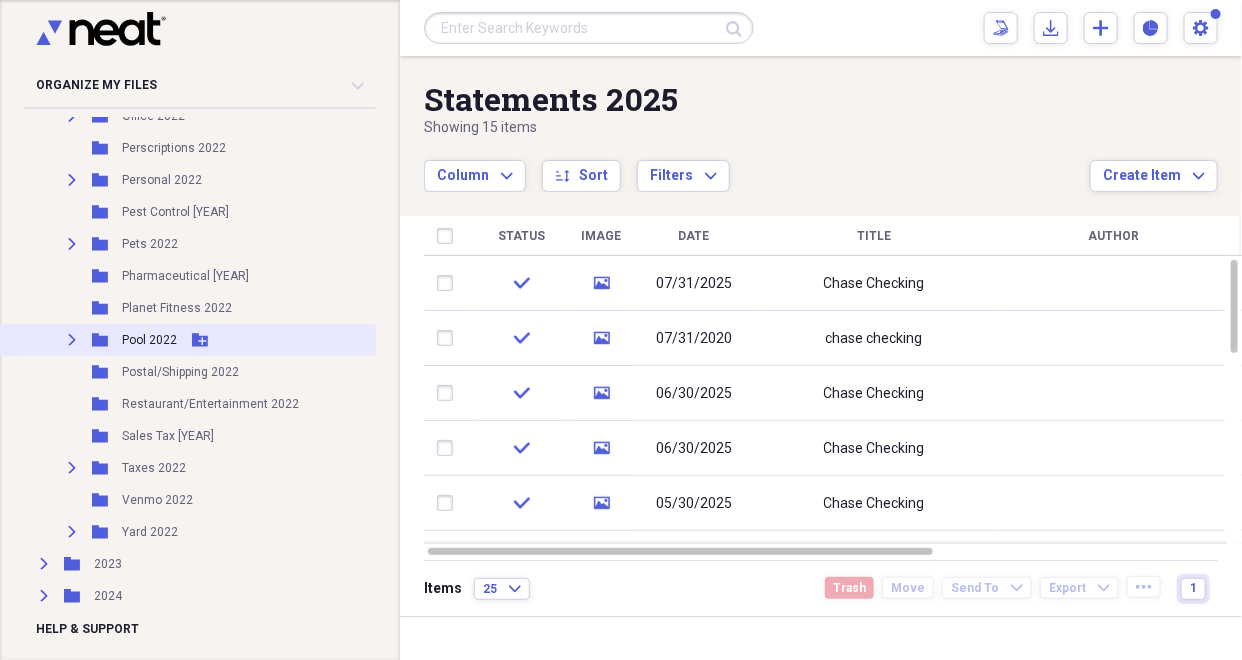scroll, scrollTop: 1397, scrollLeft: 0, axis: vertical 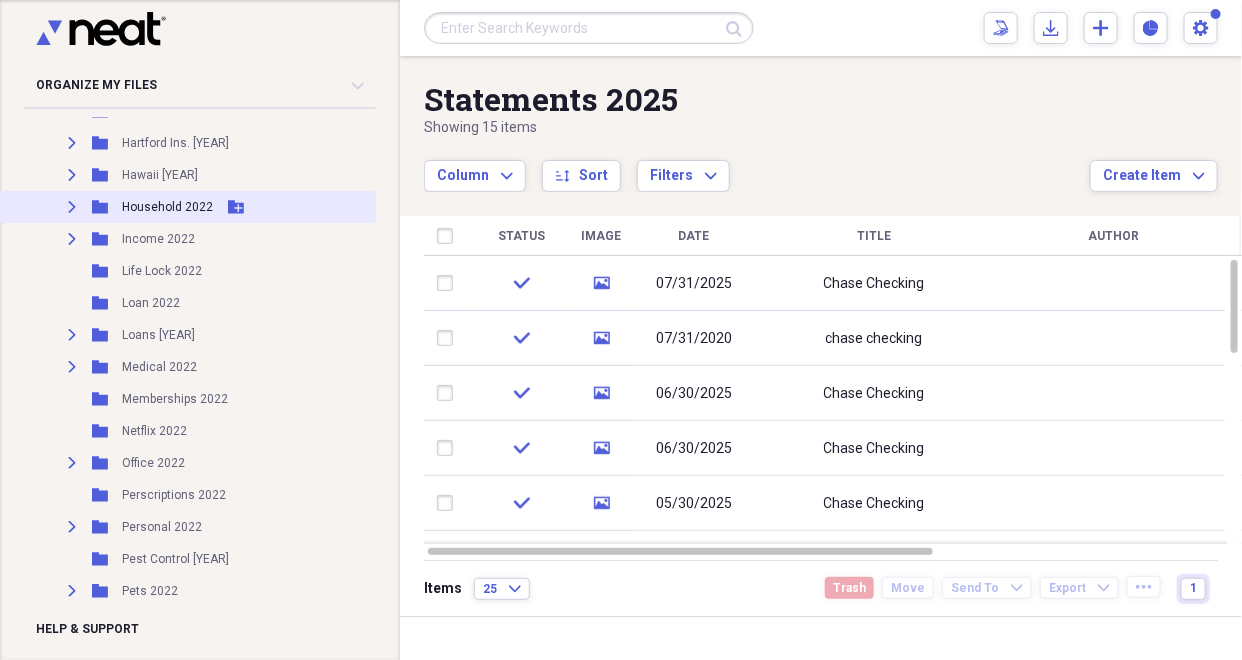 click on "Expand" 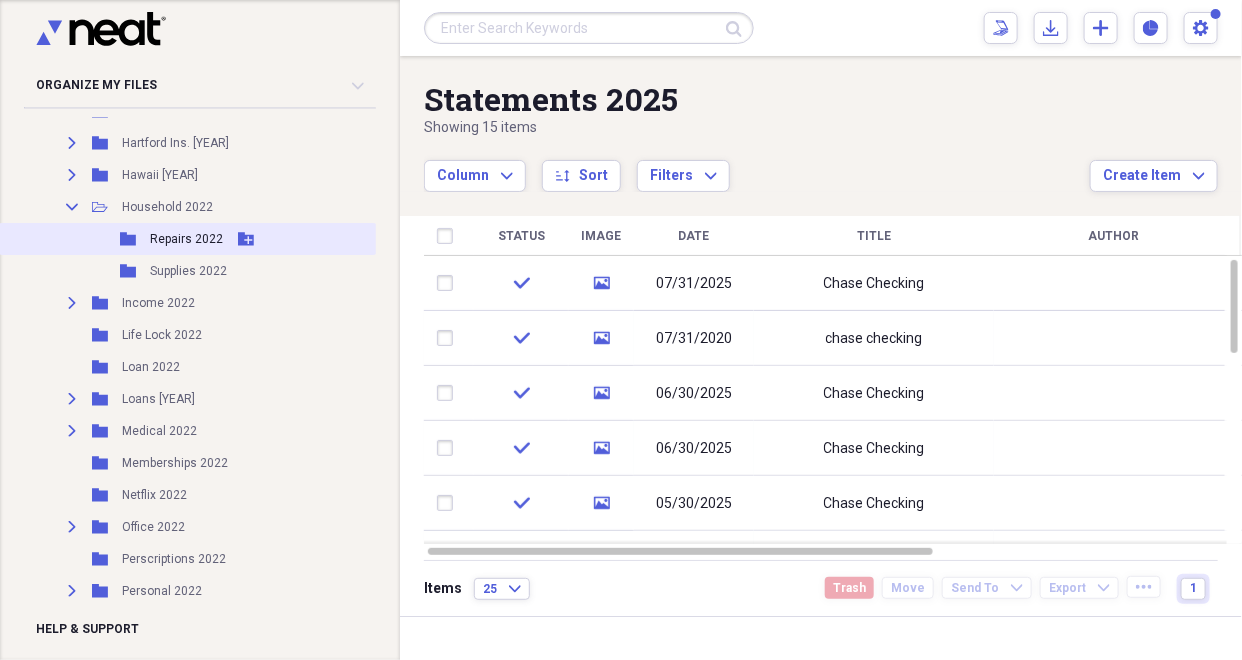 click on "Repairs 2022" at bounding box center [186, 239] 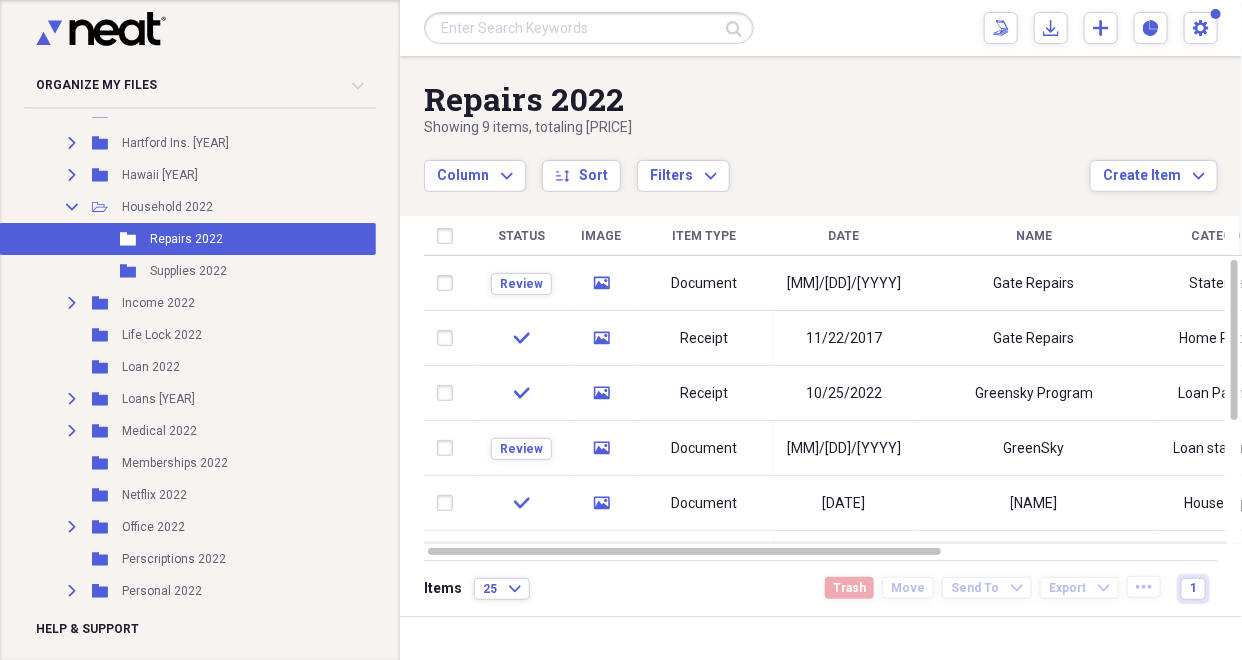 click on "Showing 9 items , totaling [PRICE]" at bounding box center (757, 128) 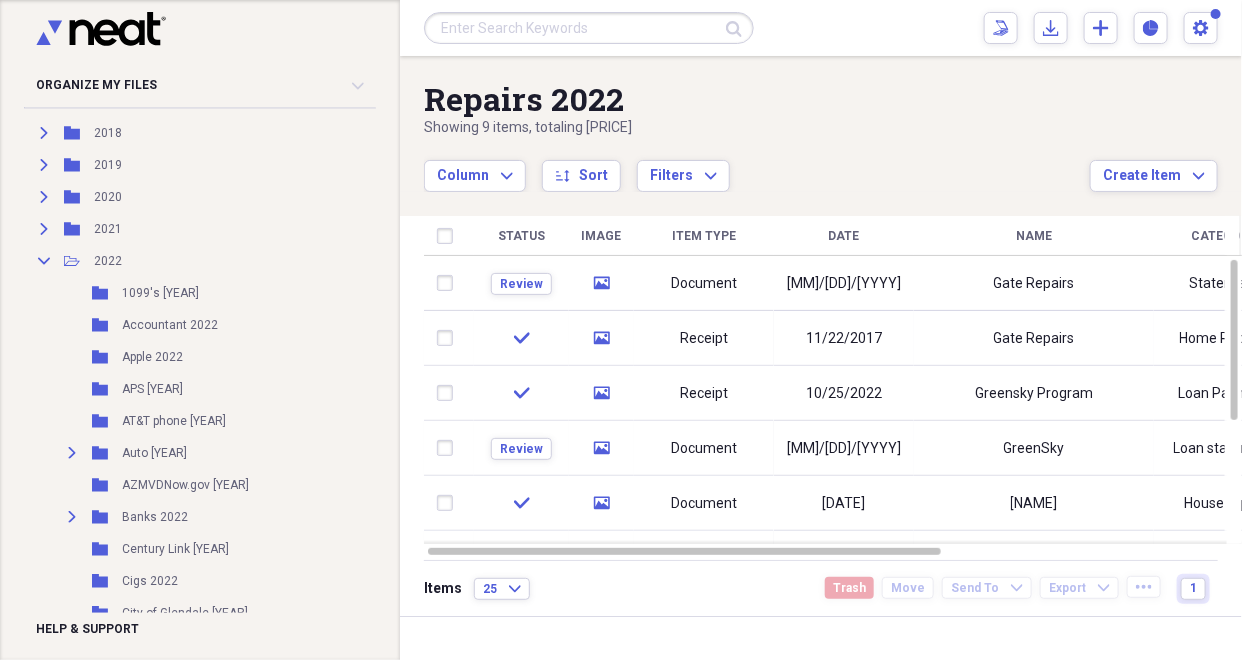 scroll, scrollTop: 0, scrollLeft: 0, axis: both 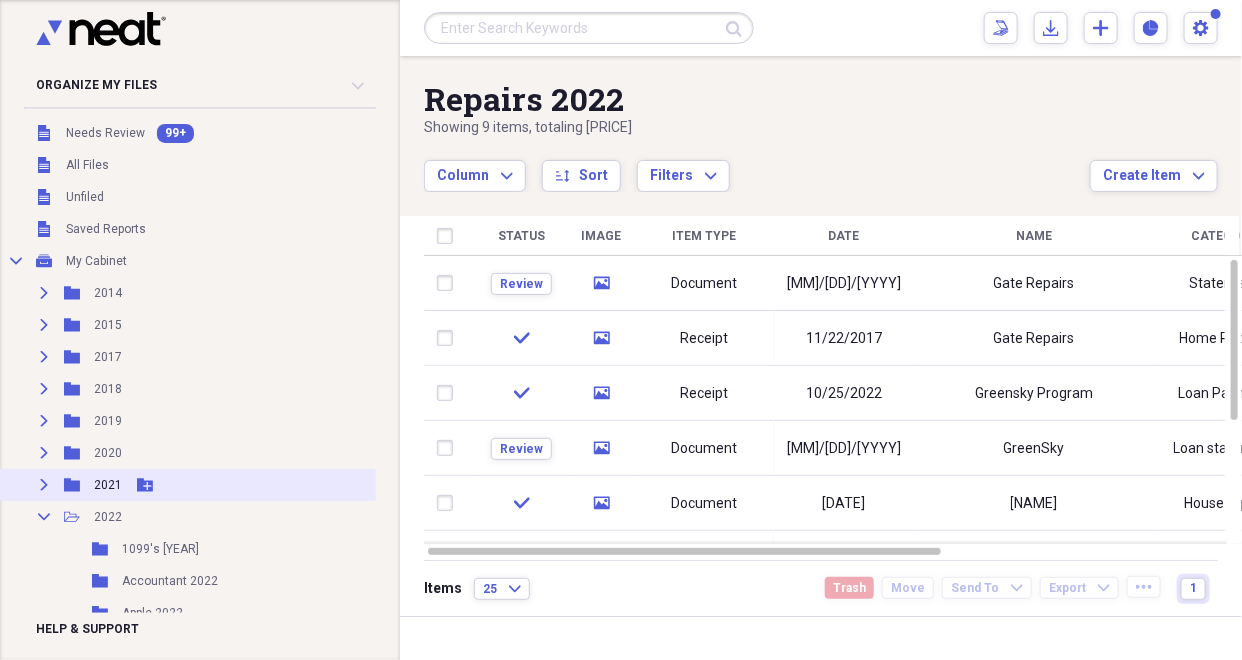 click on "Expand" 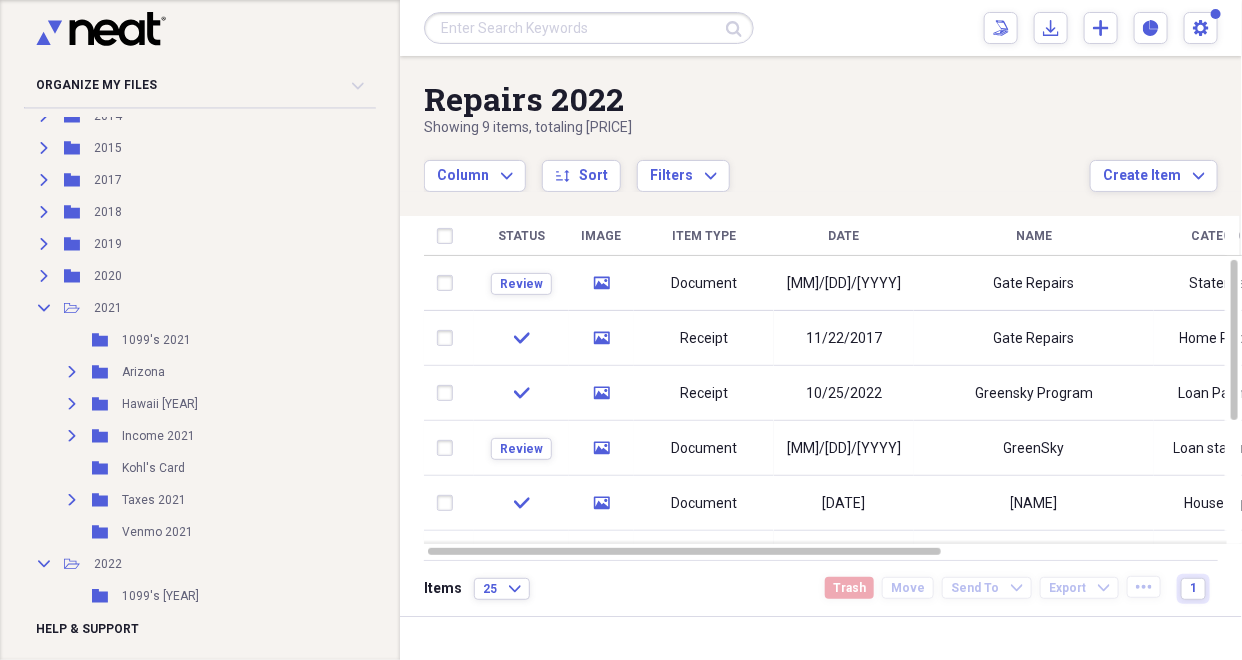 scroll, scrollTop: 213, scrollLeft: 0, axis: vertical 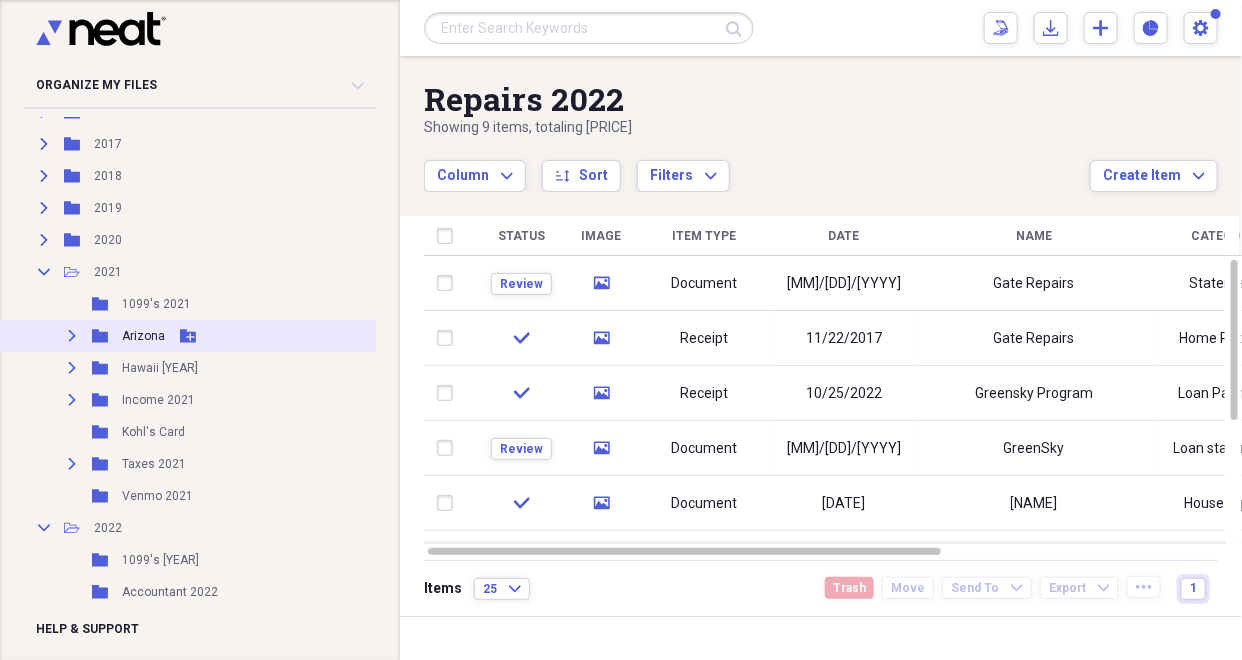 click on "Expand" 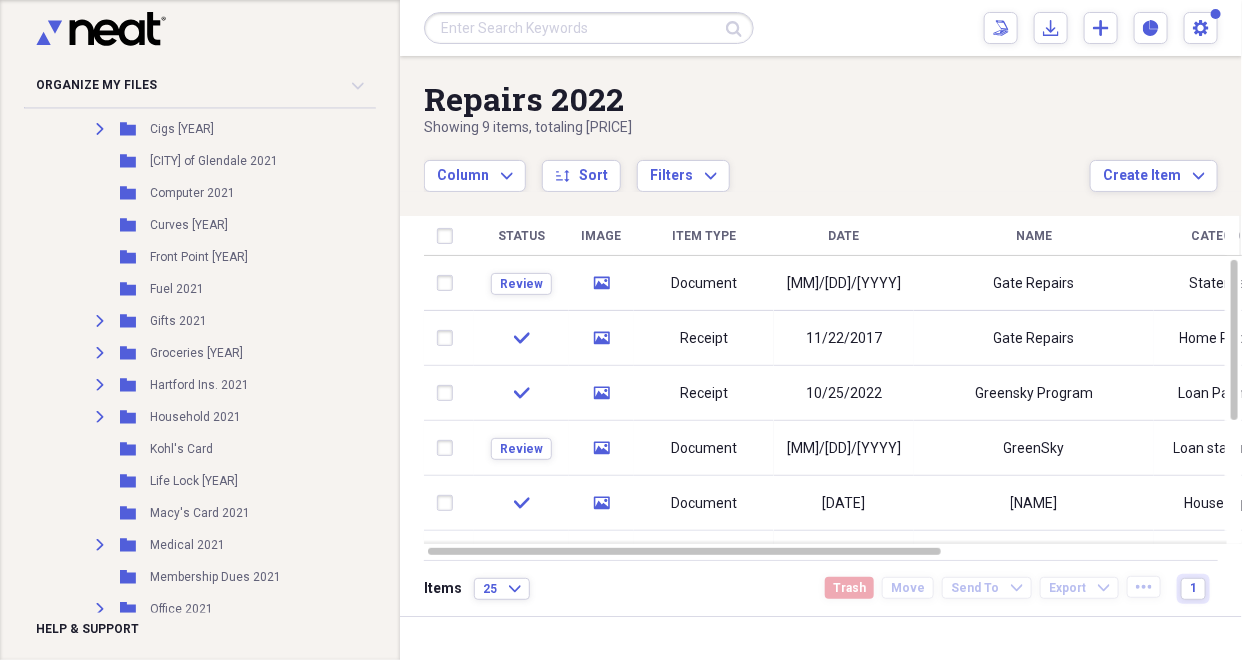 scroll, scrollTop: 782, scrollLeft: 0, axis: vertical 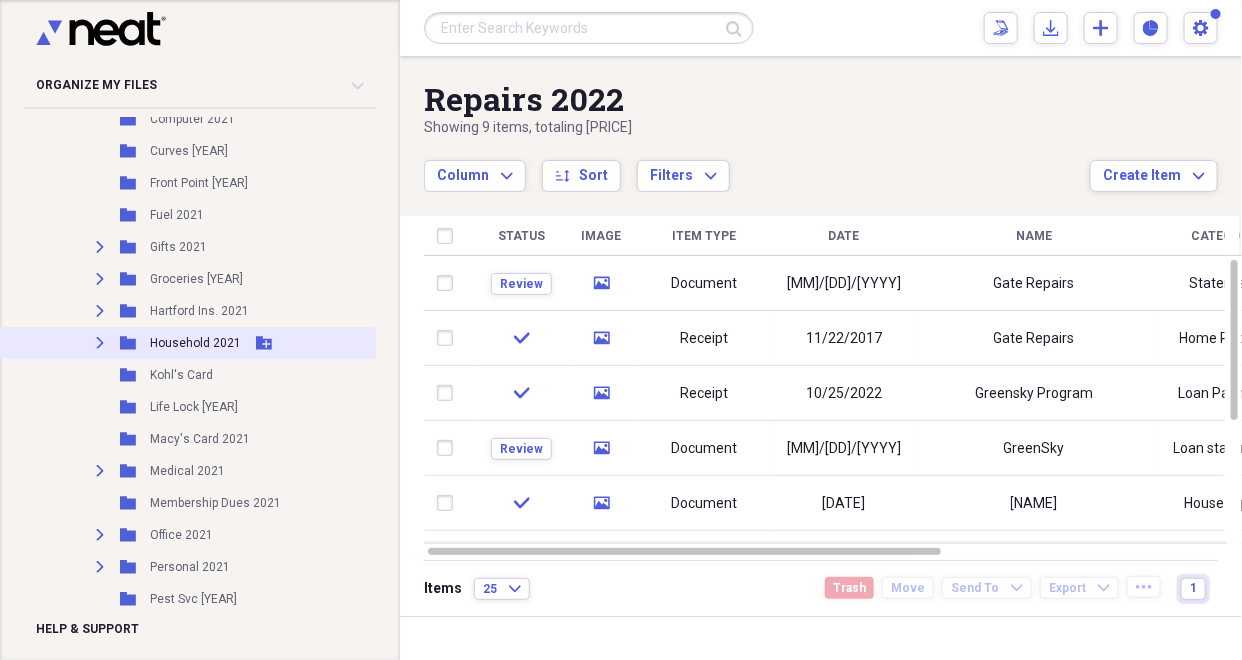 click 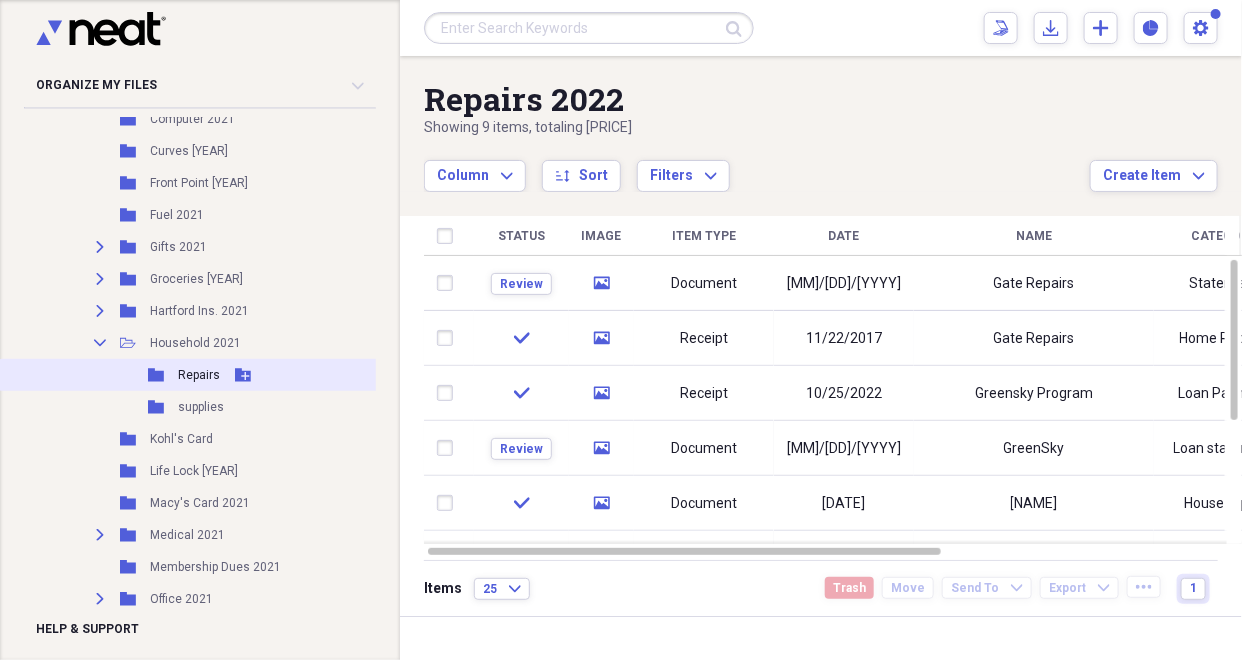 click on "Repairs" at bounding box center (199, 375) 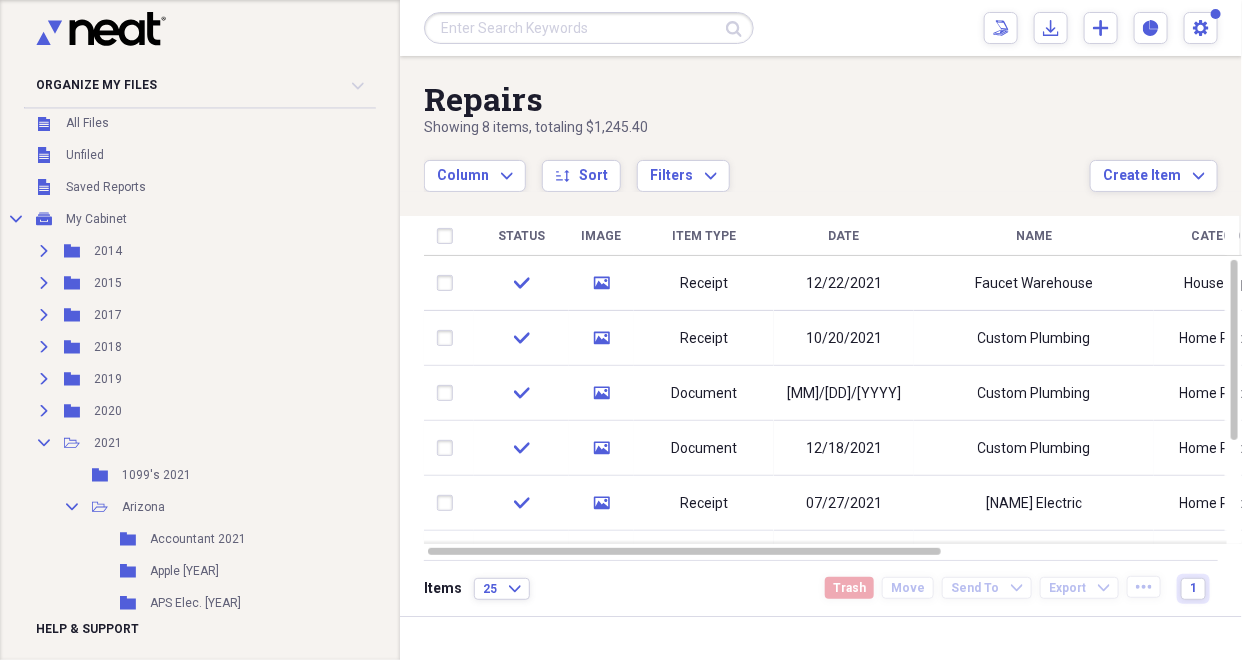 scroll, scrollTop: 21, scrollLeft: 0, axis: vertical 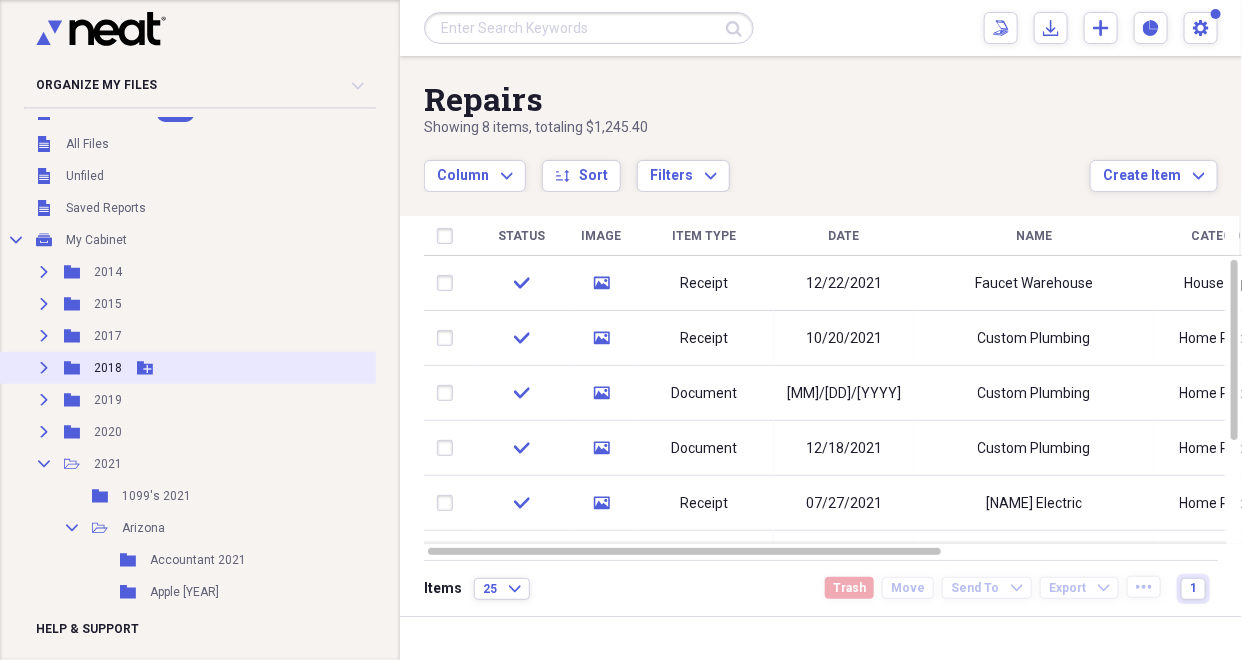 click on "Expand" 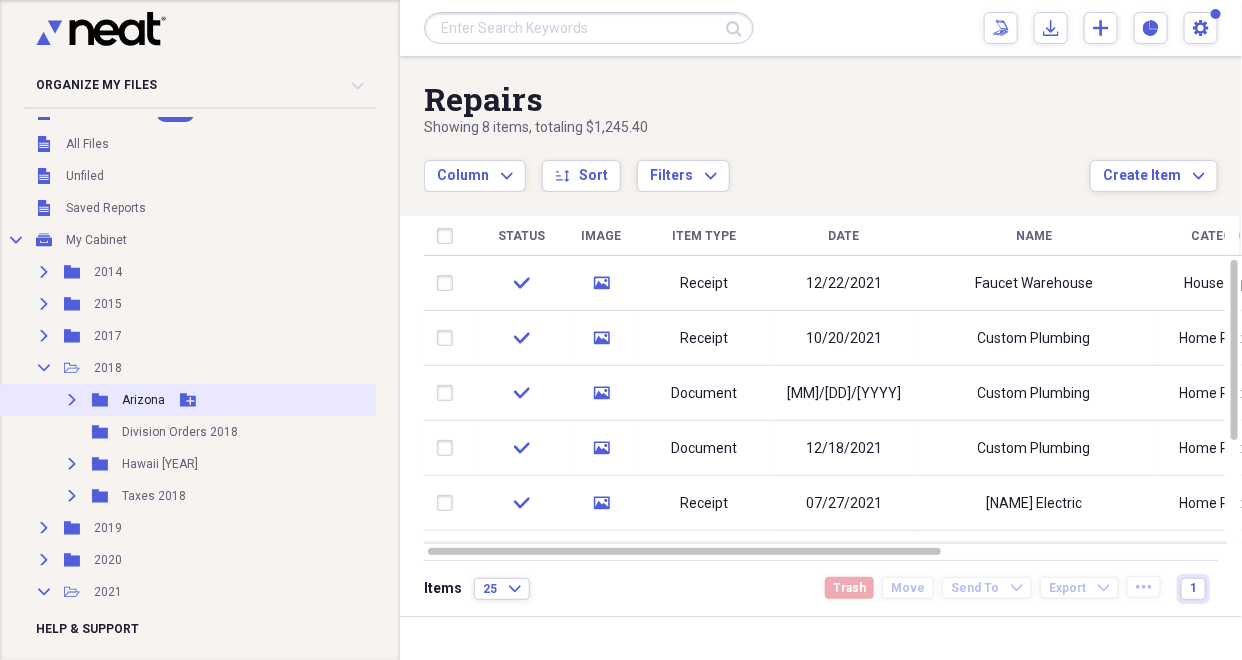 click 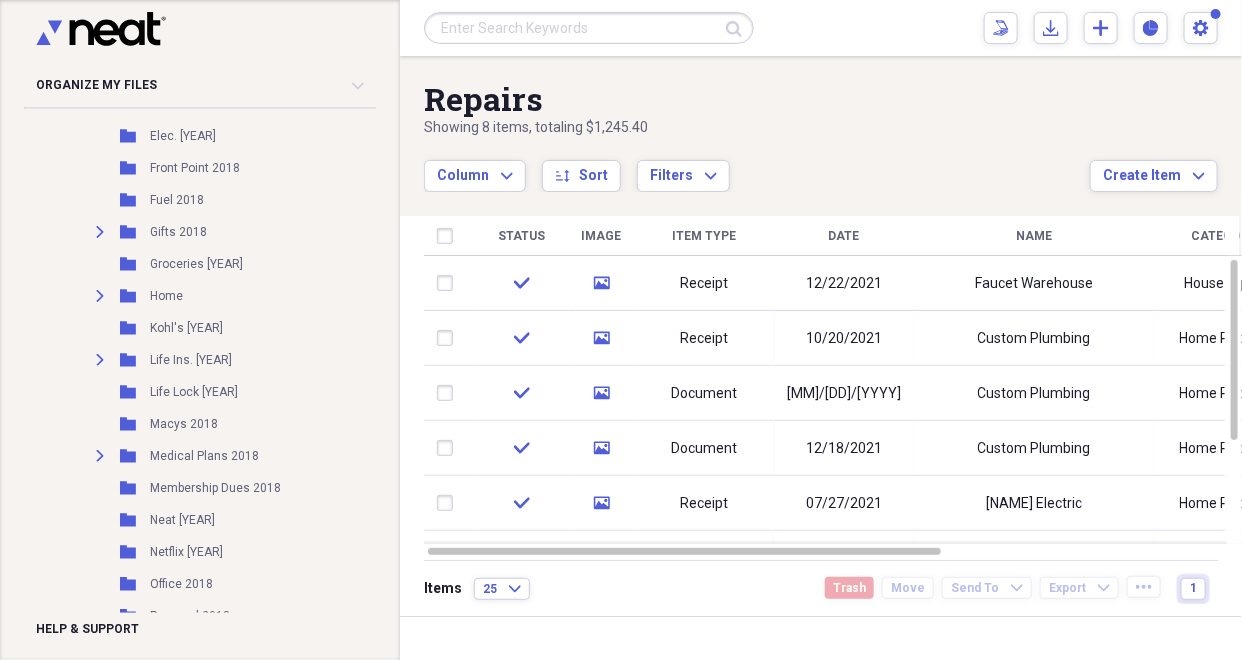 scroll, scrollTop: 721, scrollLeft: 0, axis: vertical 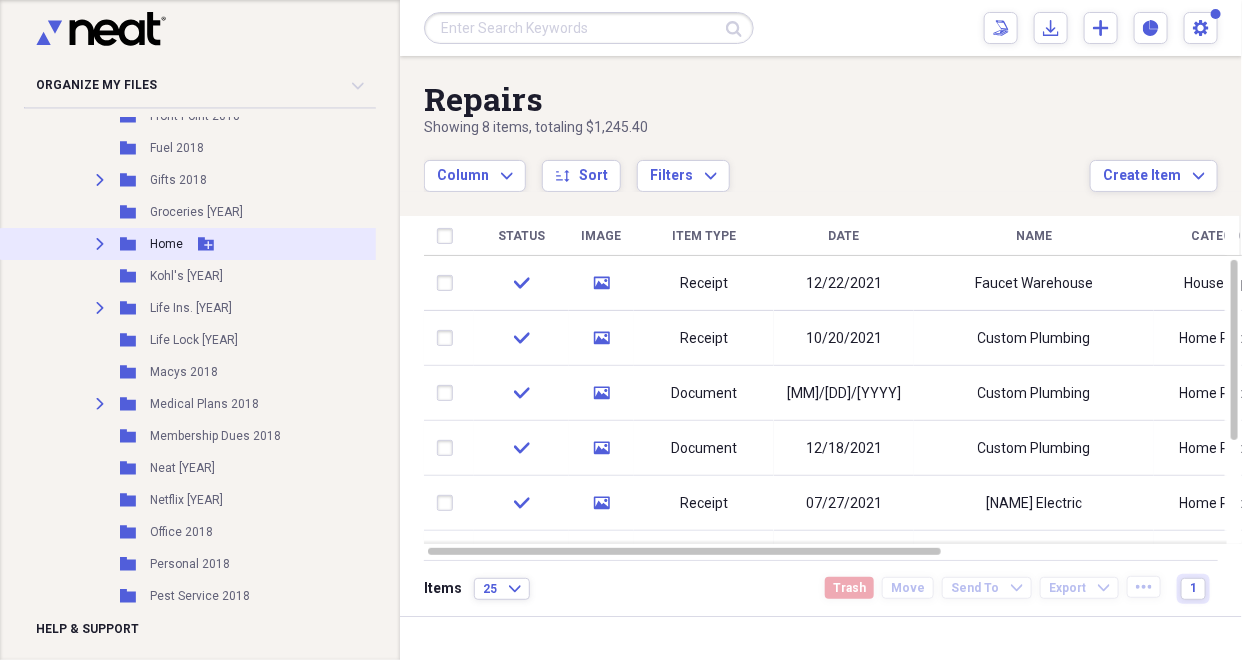 click on "Expand" 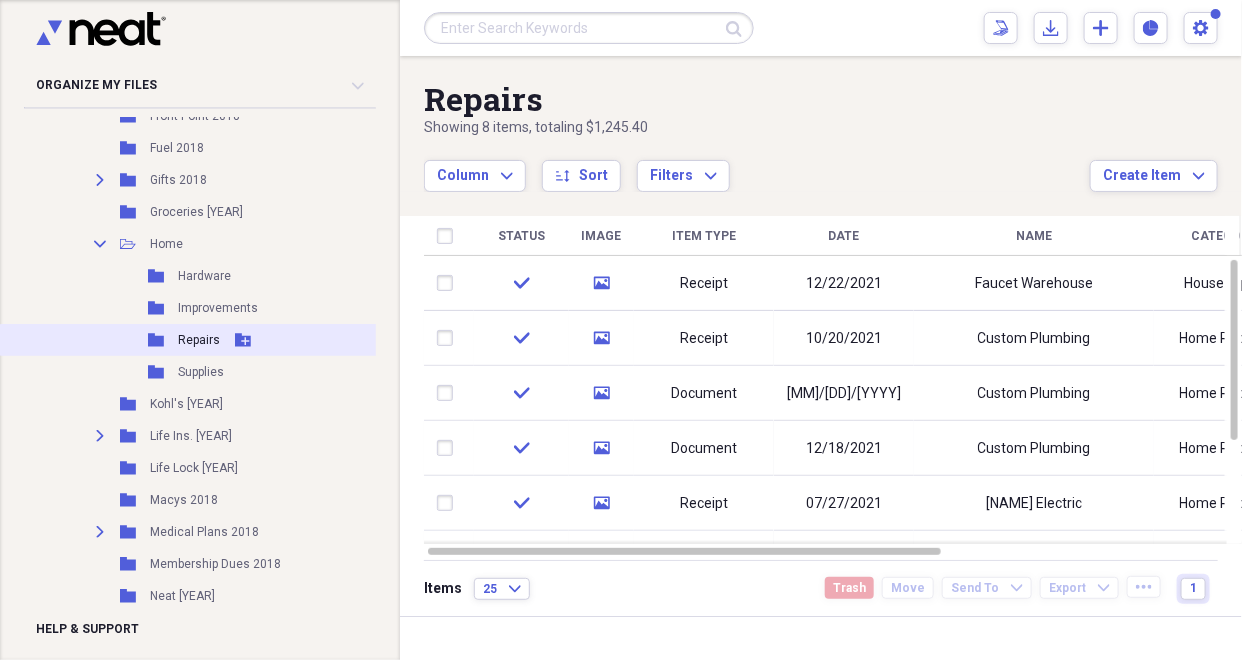 click on "Repairs" at bounding box center [199, 340] 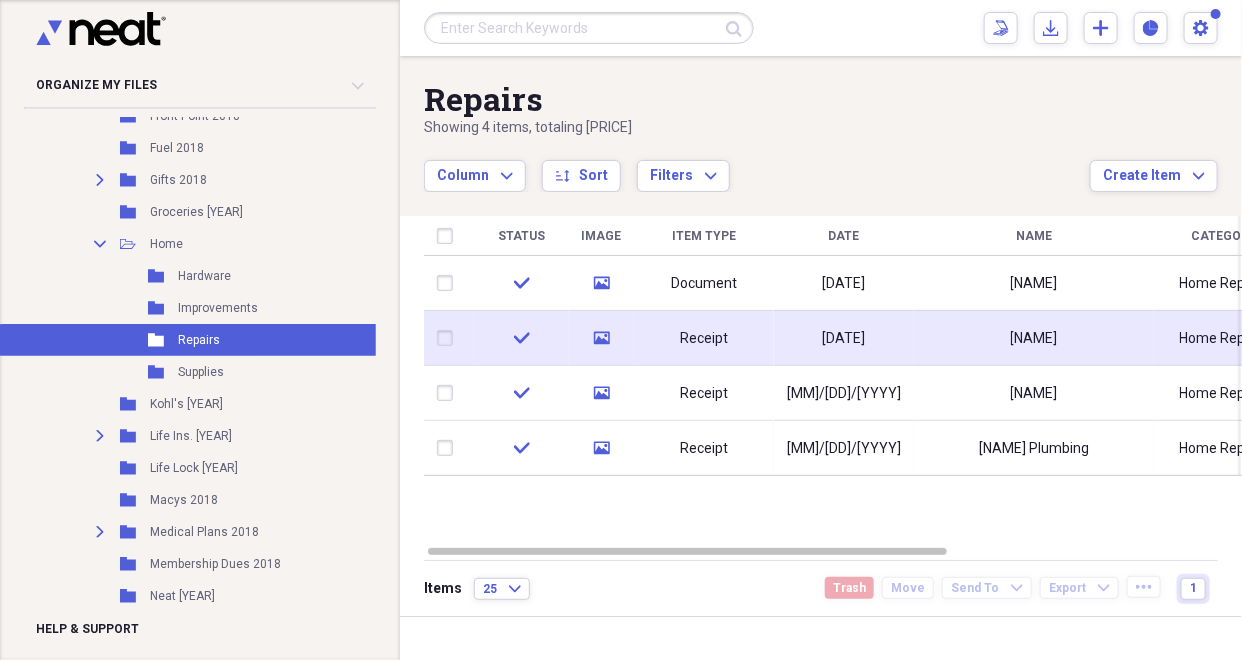 click on "[DATE]" at bounding box center (844, 339) 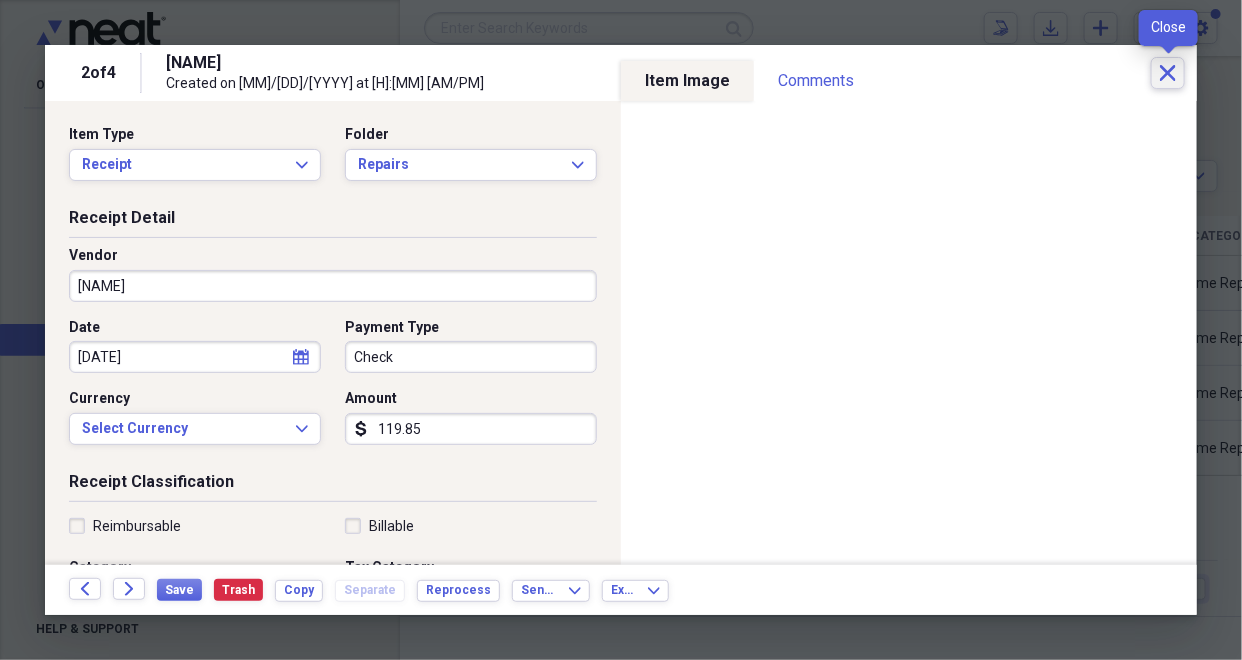 click on "Close" 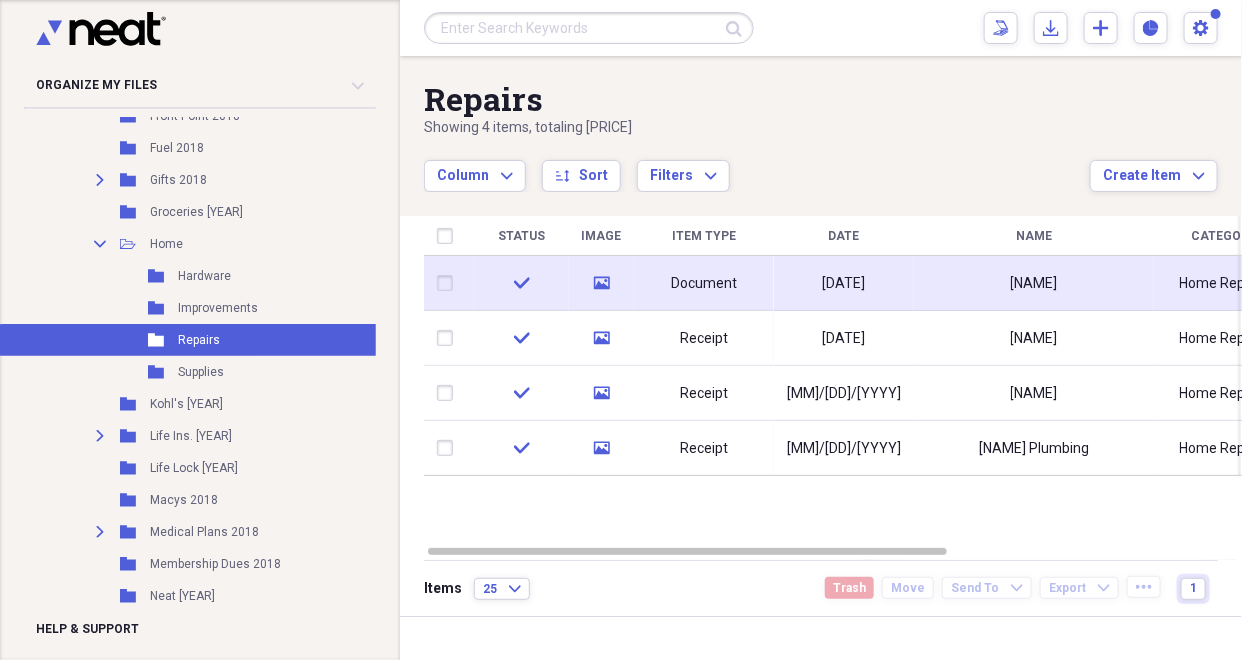 click on "[DATE]" at bounding box center [844, 284] 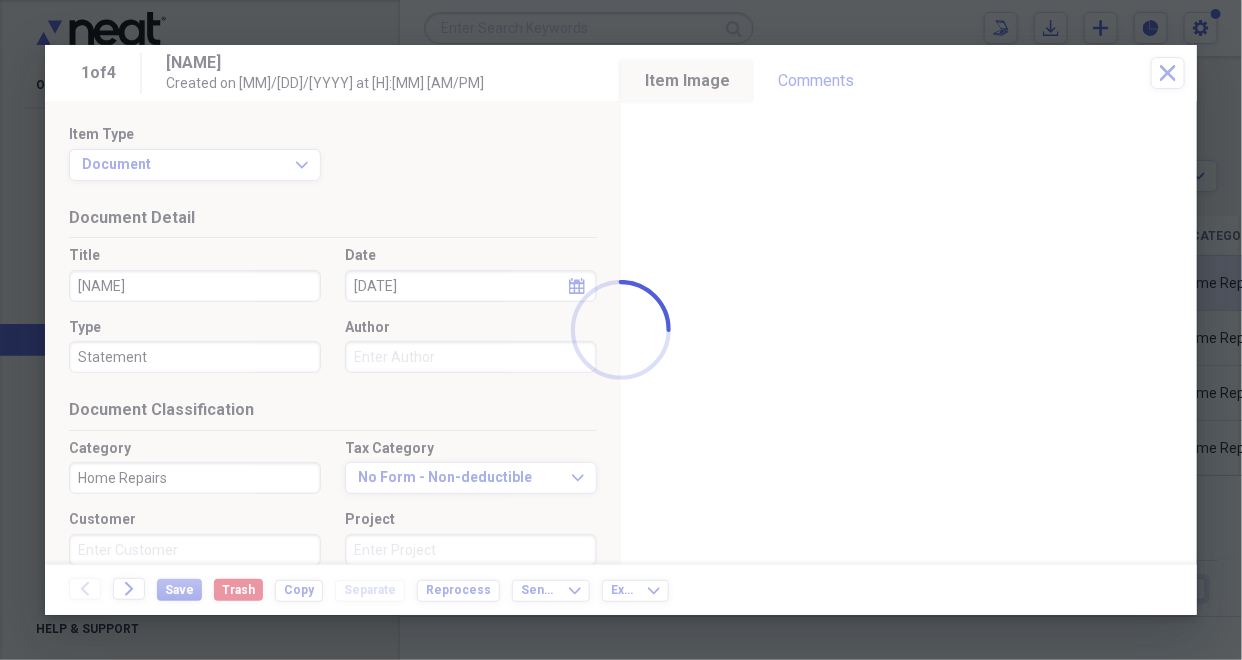 click on "Organize My Files [YEAR] Add Folder Expand Folder [YEAR] Add Folder Expand Folder [YEAR] Add Folder Collapse Open Folder [YEAR] Add Folder Collapse Open Folder Arizona Add Folder Folder Accountant [YEAR] Add Folder Folder Apple [YEAR] Add Folder Expand Folder Auto Add Folder Expand Folder Banks Add Folder Folder Car Loan [YEAR] Add Folder Folder Century Link [YEAR] Add Folder Folder Cigs [YEAR] Add Folder Folder Cincinnati Ins. [YEAR] Add Folder Folder City of Glendale [YEAR] Add Folder Folder Curves [YEAR] Add Folder Expand Folder Direct T. V. [YEAR] Add Folder Folder Elec. [YEAR] Add Folder Folder Front Point [YEAR] Add Folder Folder Fuel [YEAR] Add Folder Expand Folder Gifts [YEAR] Add Folder Folder Groceries [YEAR] Add Folder Collapse Open Folder Home Add Folder Folder Hardware Add Folder Folder Improvements Add Folder Folder Repairs Add Folder Folder Supplies Add Folder Folder Kohl's [YEAR] Add" at bounding box center (621, 330) 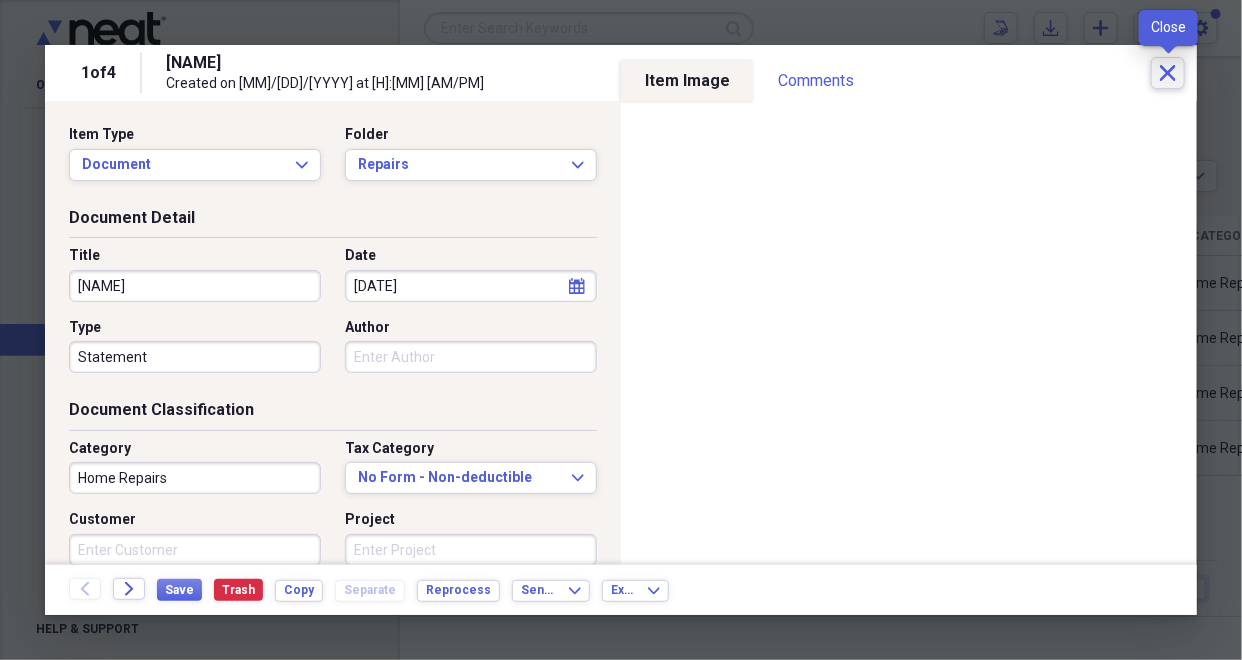 click on "Close" at bounding box center (1168, 73) 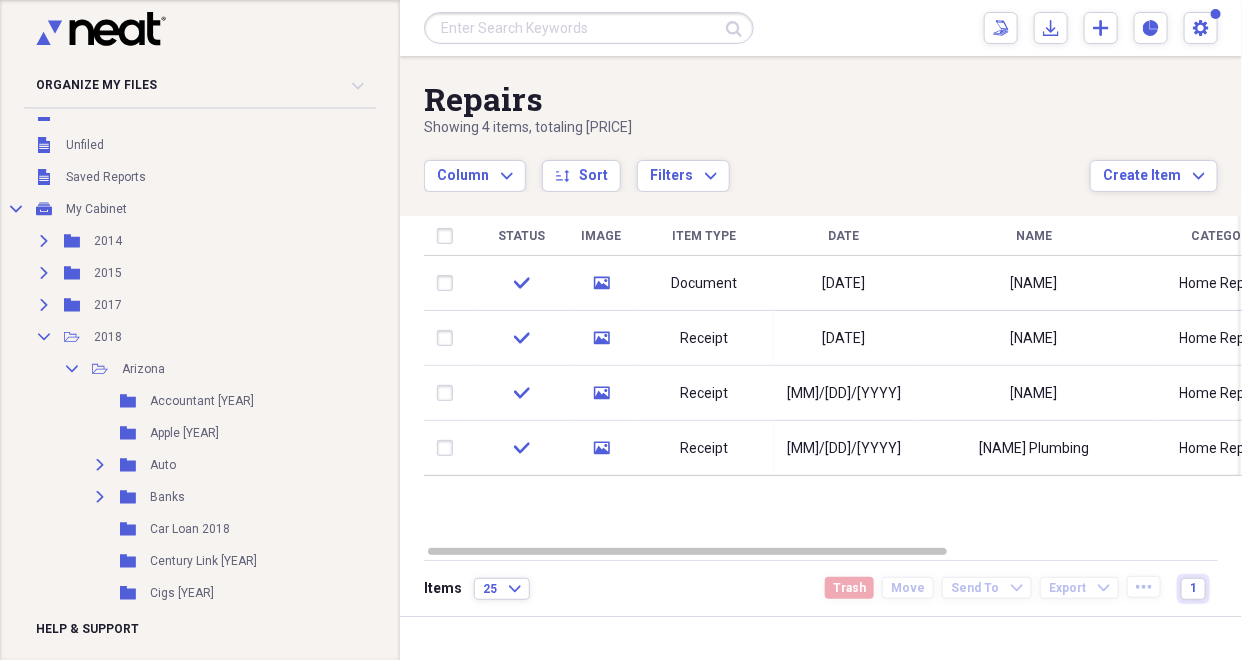 scroll, scrollTop: 26, scrollLeft: 0, axis: vertical 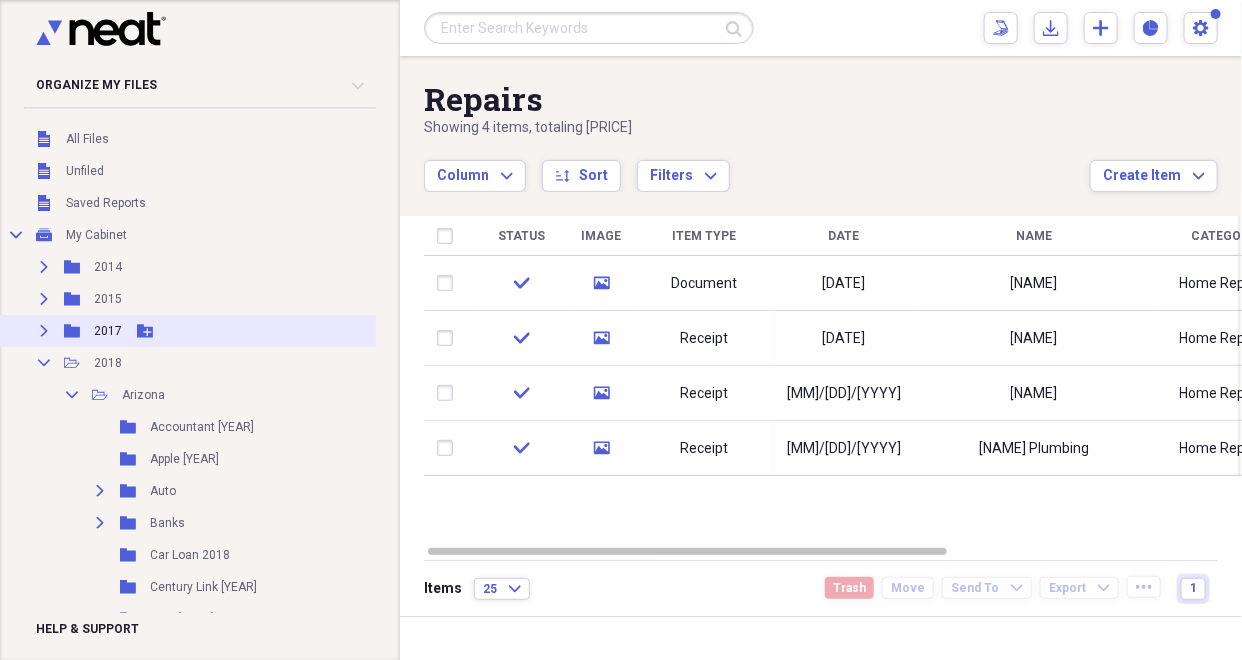 click on "Expand" 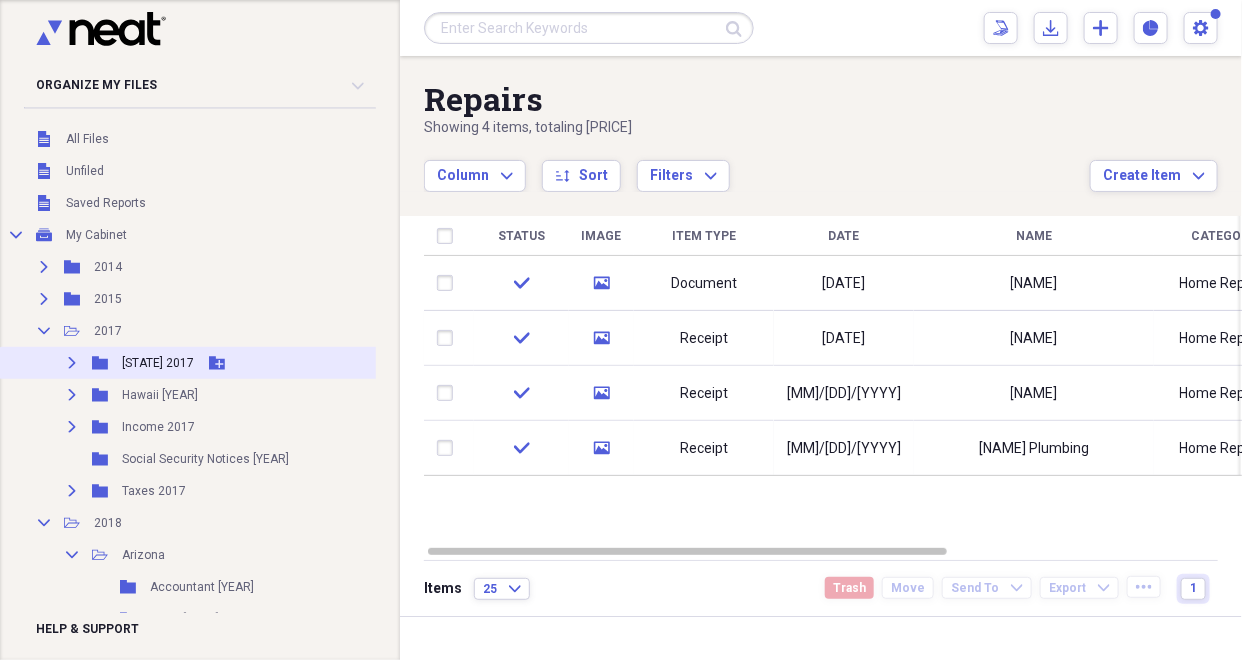 click on "Expand" 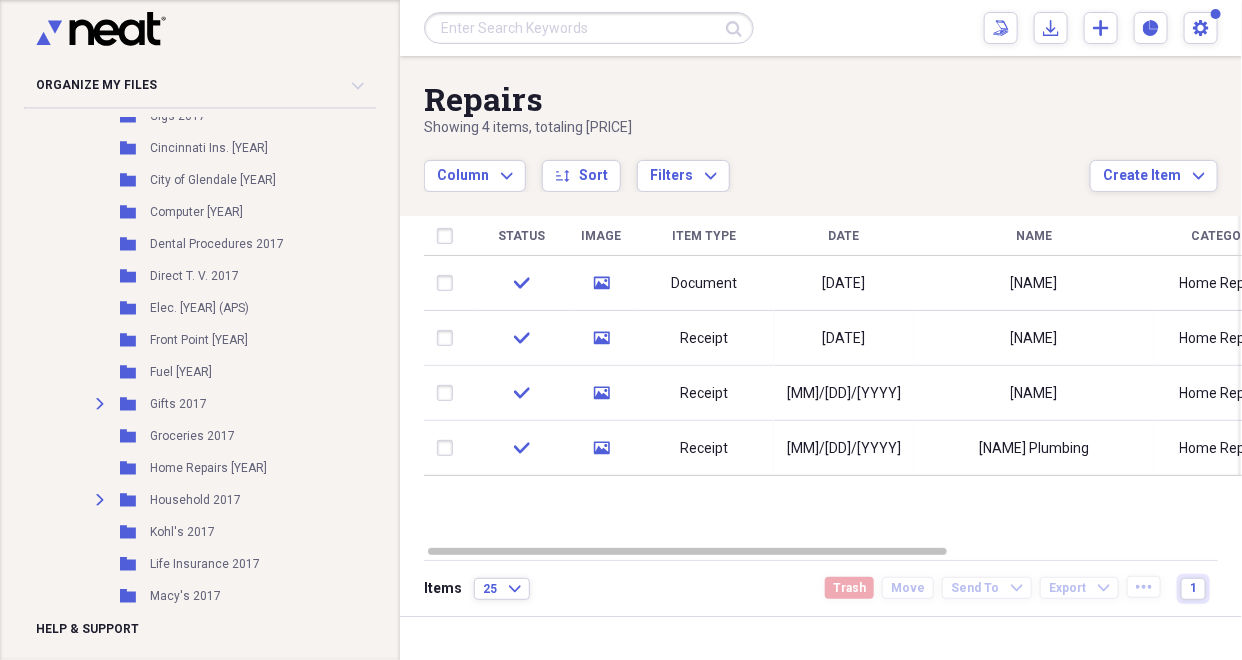 scroll, scrollTop: 905, scrollLeft: 0, axis: vertical 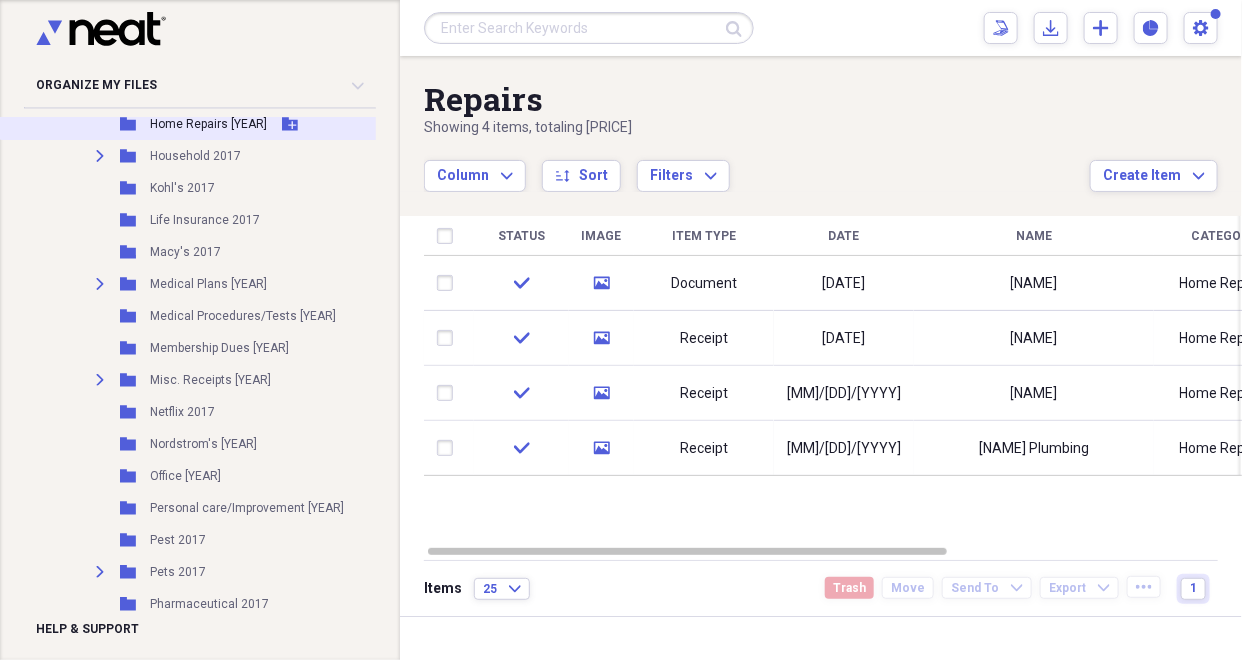 click on "Home Repairs [YEAR]" at bounding box center [208, 124] 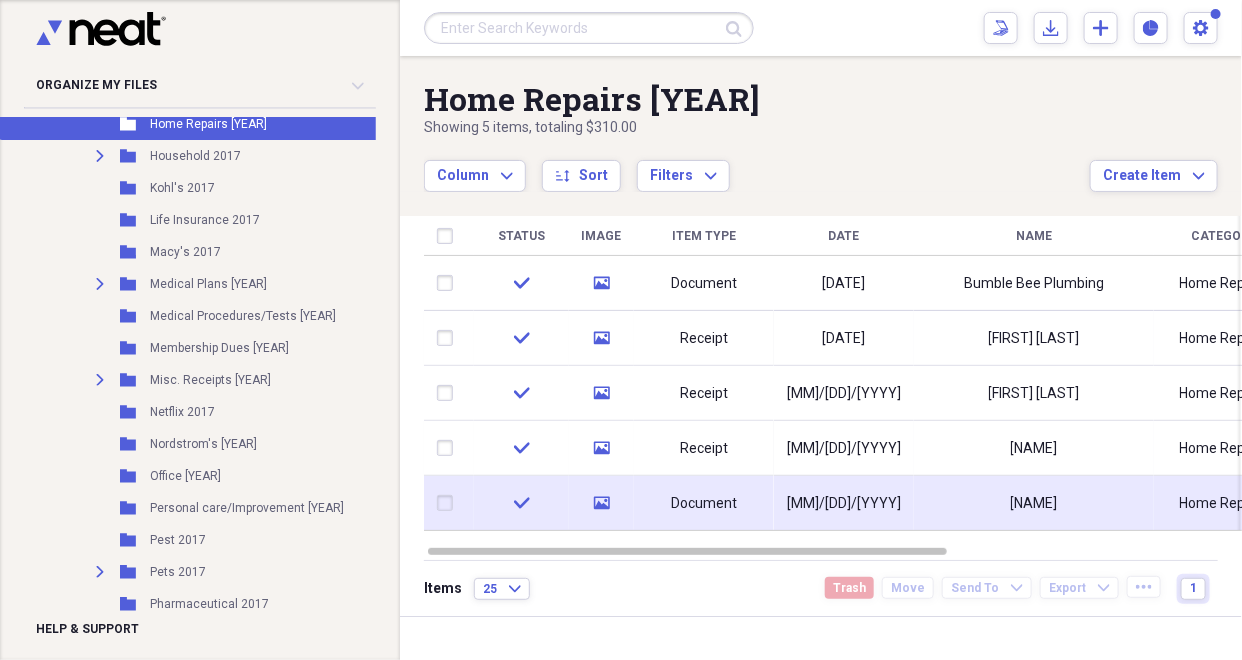 click on "[NAME]" at bounding box center (1034, 504) 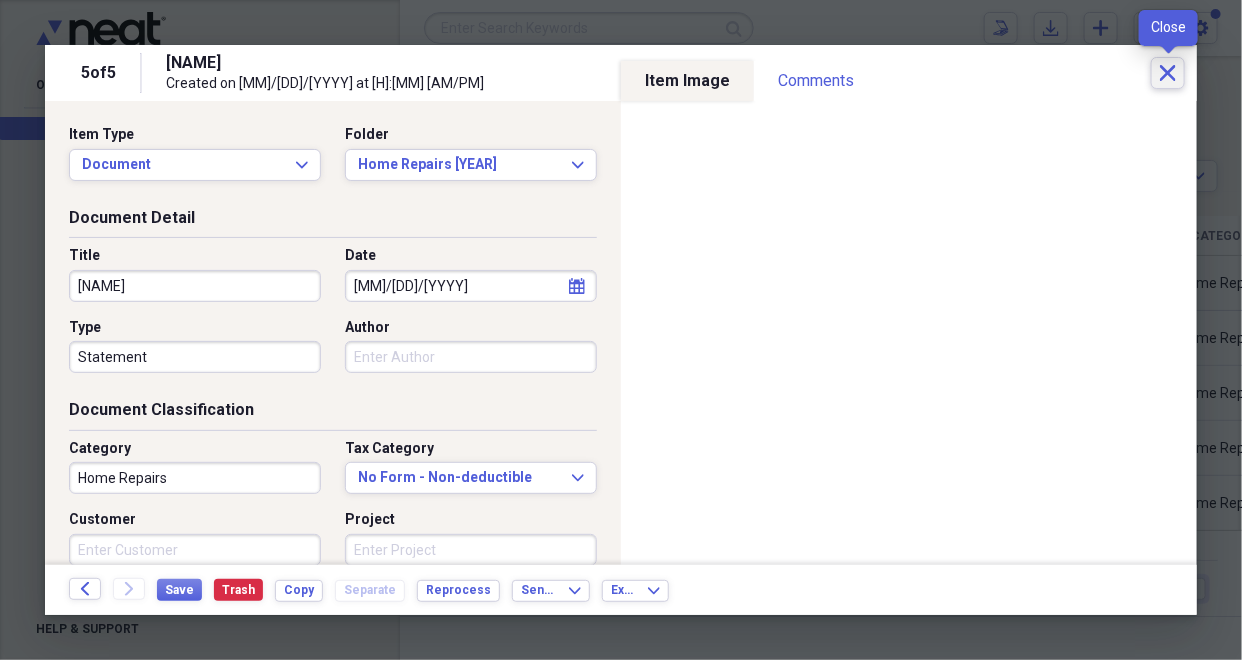 click on "Close" at bounding box center [1168, 73] 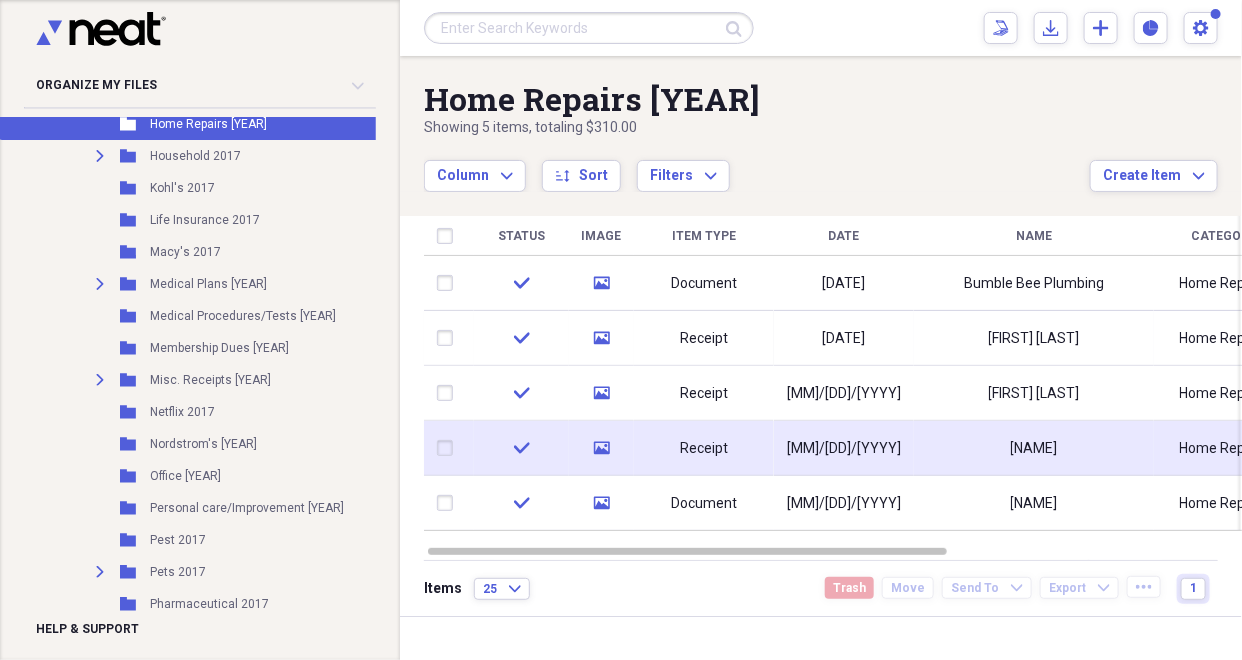 click on "[NAME]" at bounding box center [1034, 449] 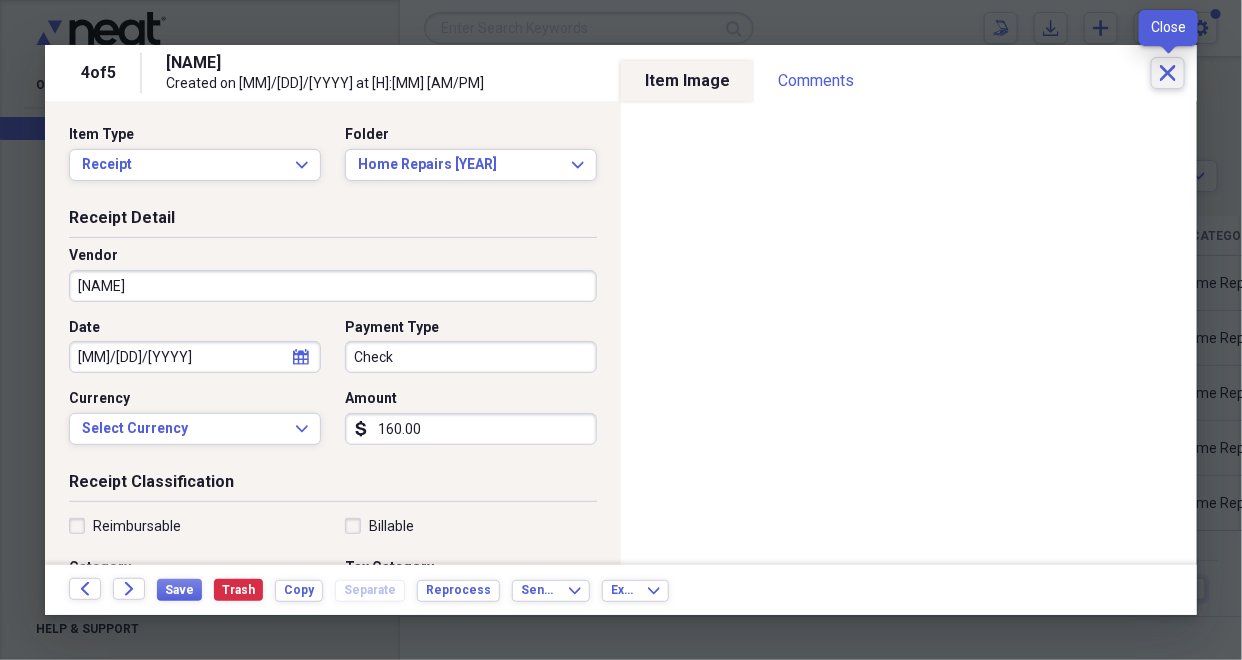 click on "Close" 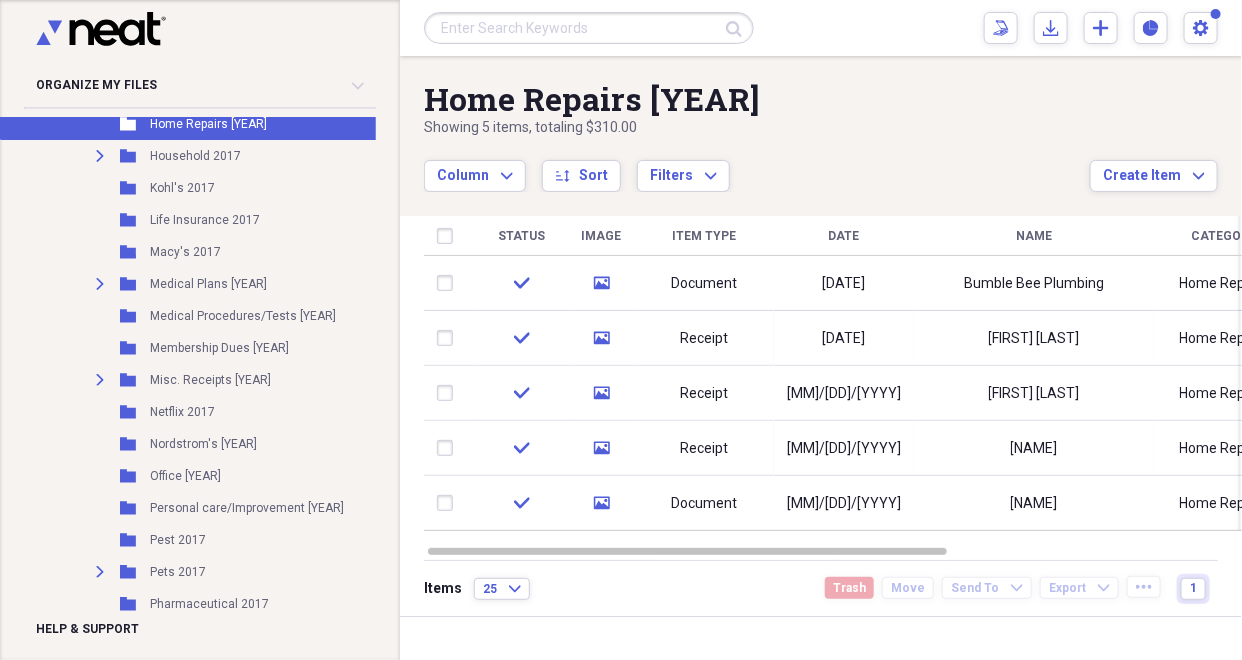scroll, scrollTop: 0, scrollLeft: 0, axis: both 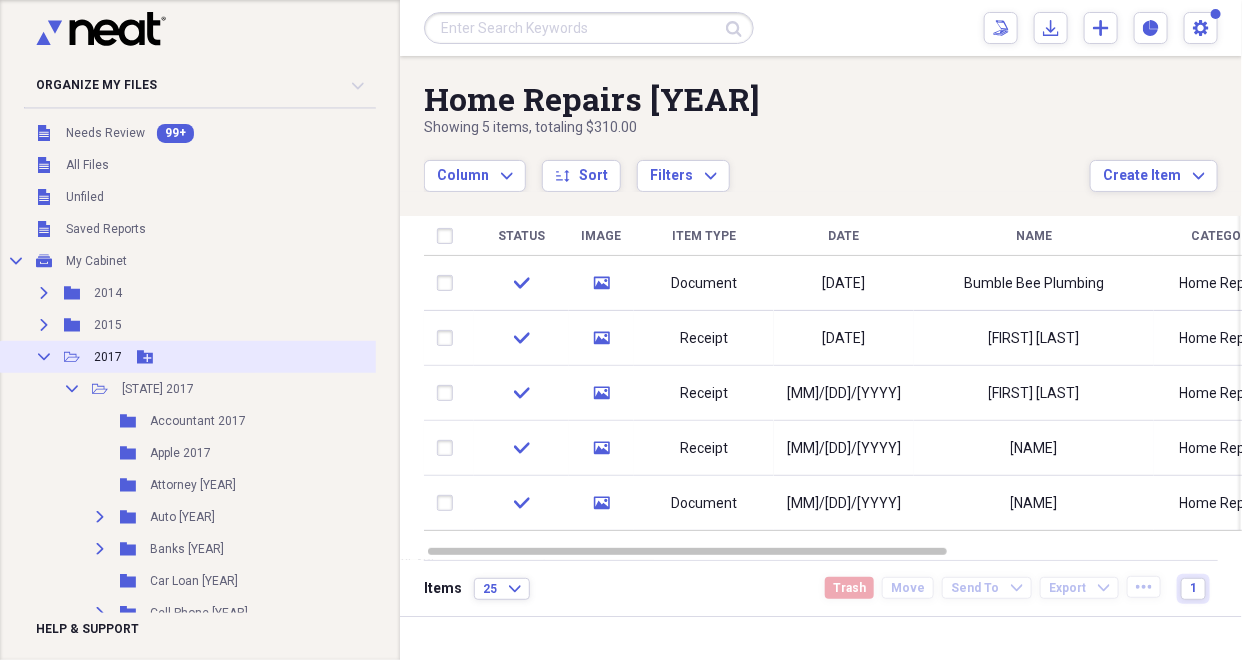 click 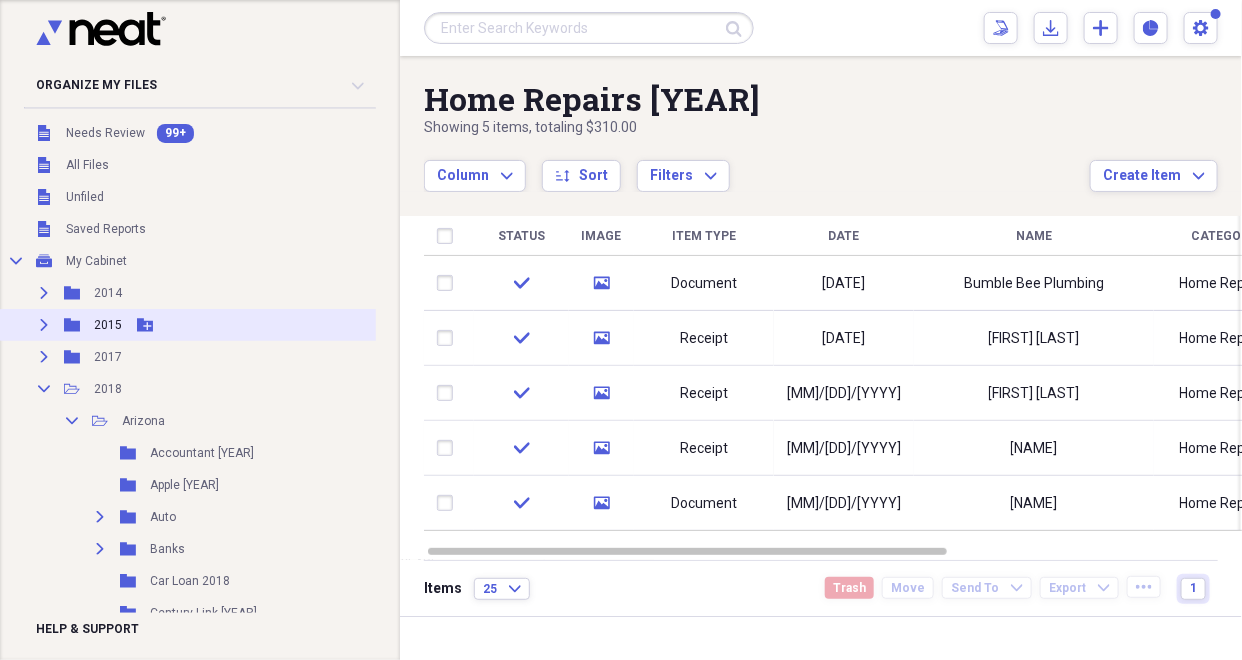 click 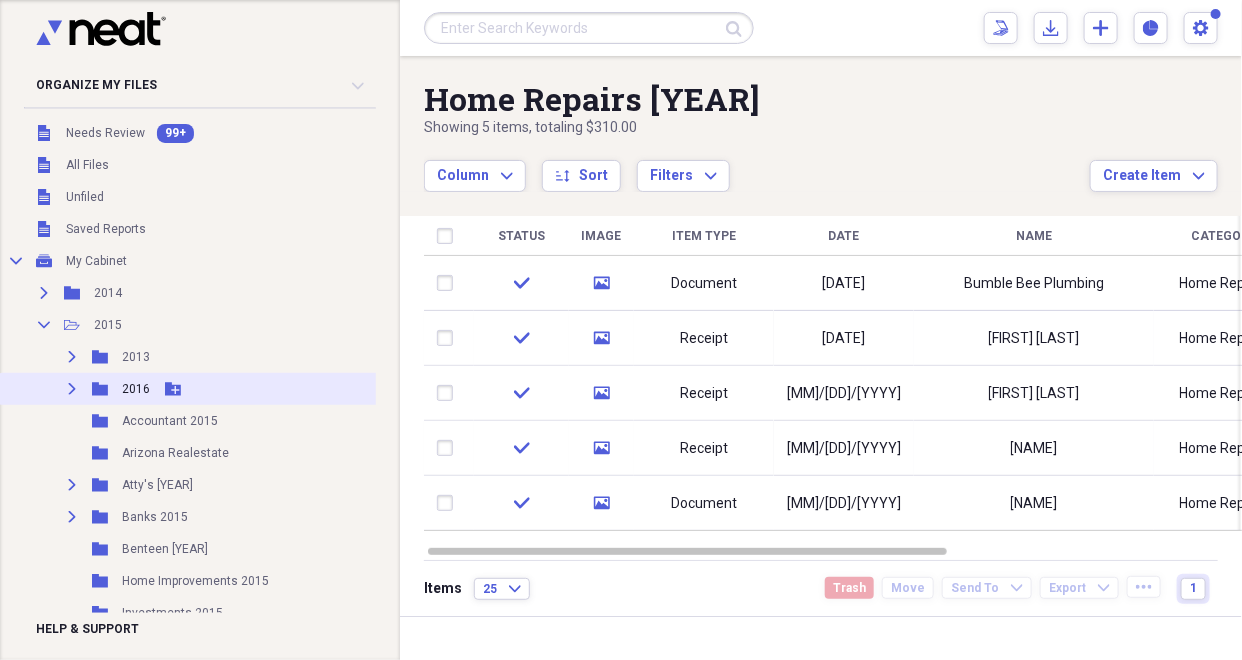 click on "Expand" 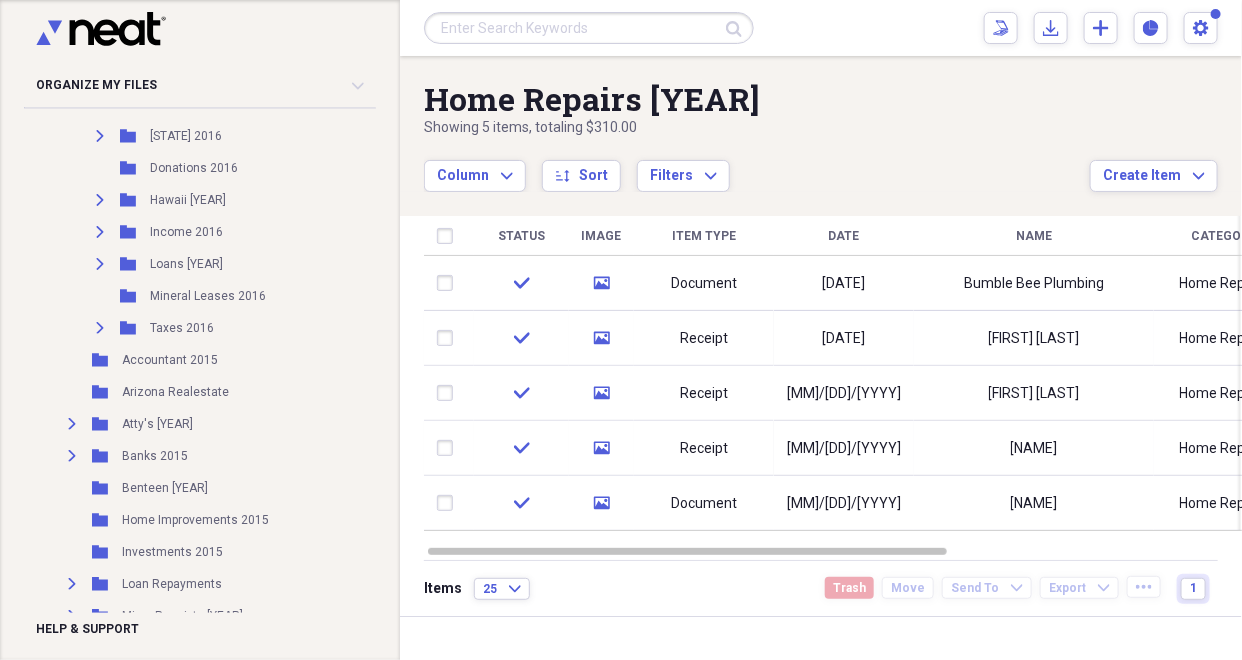 scroll, scrollTop: 71, scrollLeft: 0, axis: vertical 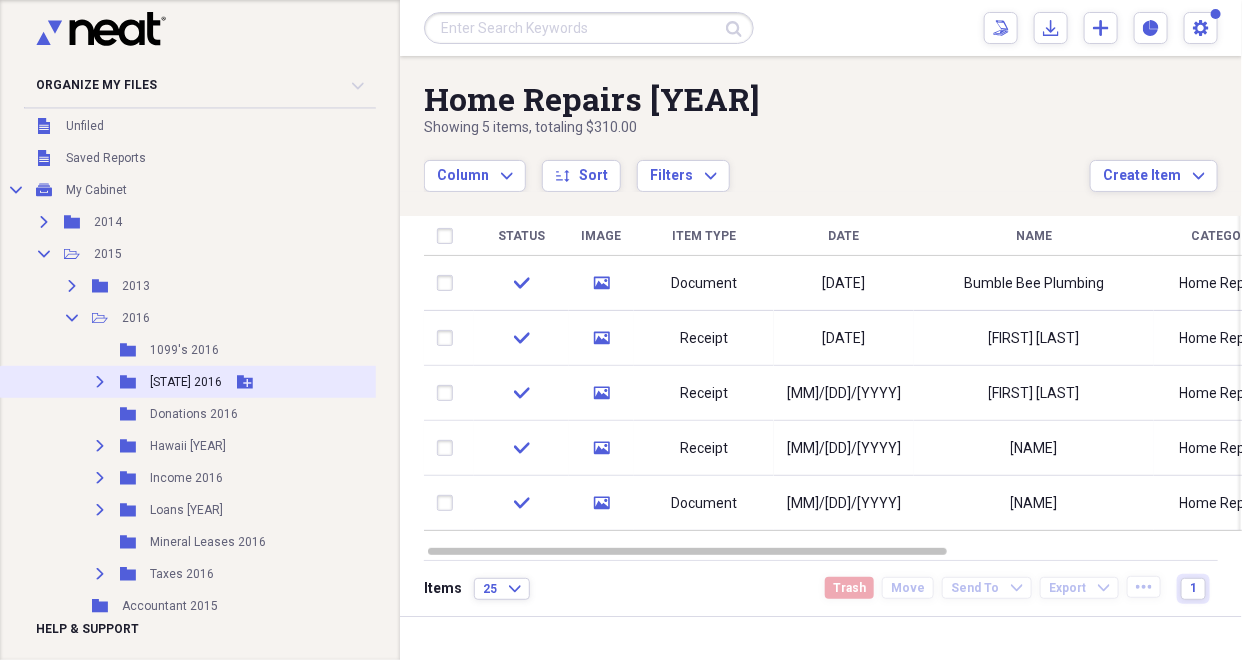 click on "Expand" 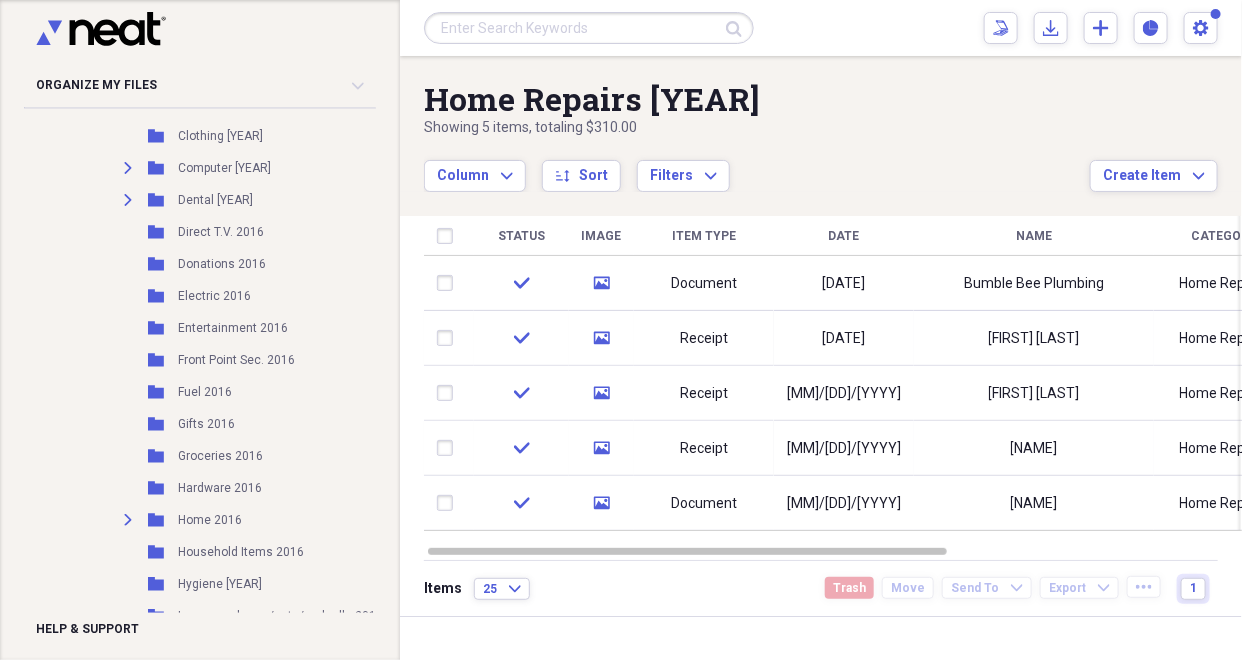 scroll, scrollTop: 721, scrollLeft: 0, axis: vertical 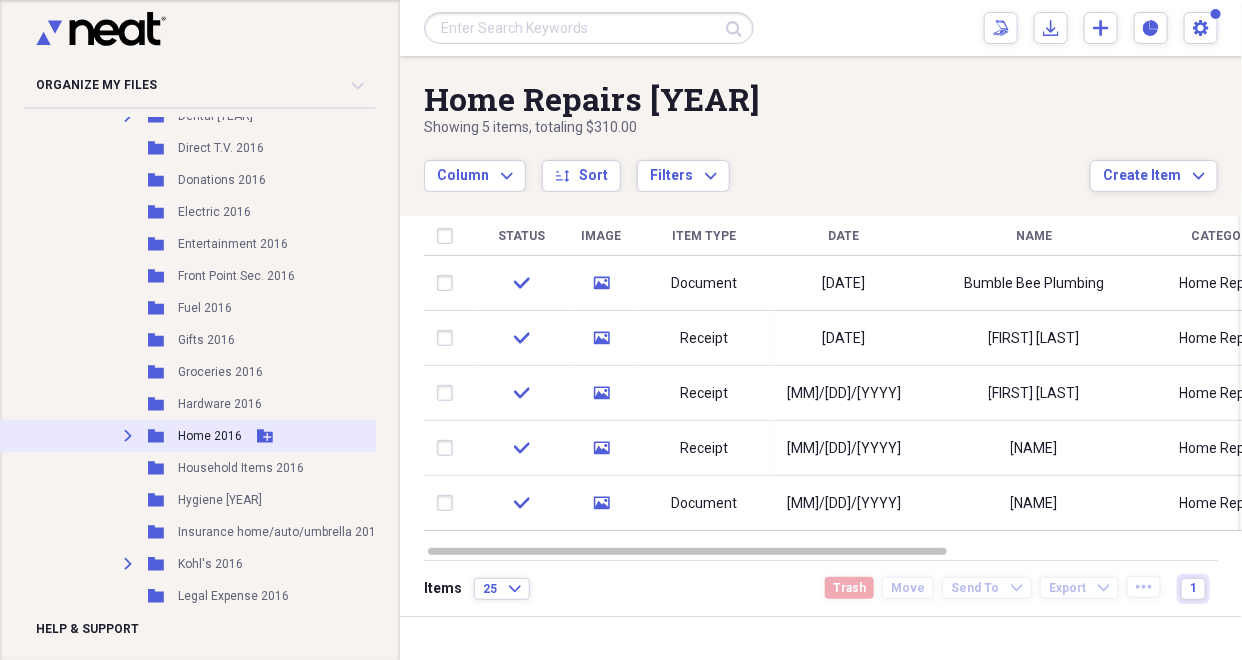 click on "Expand" 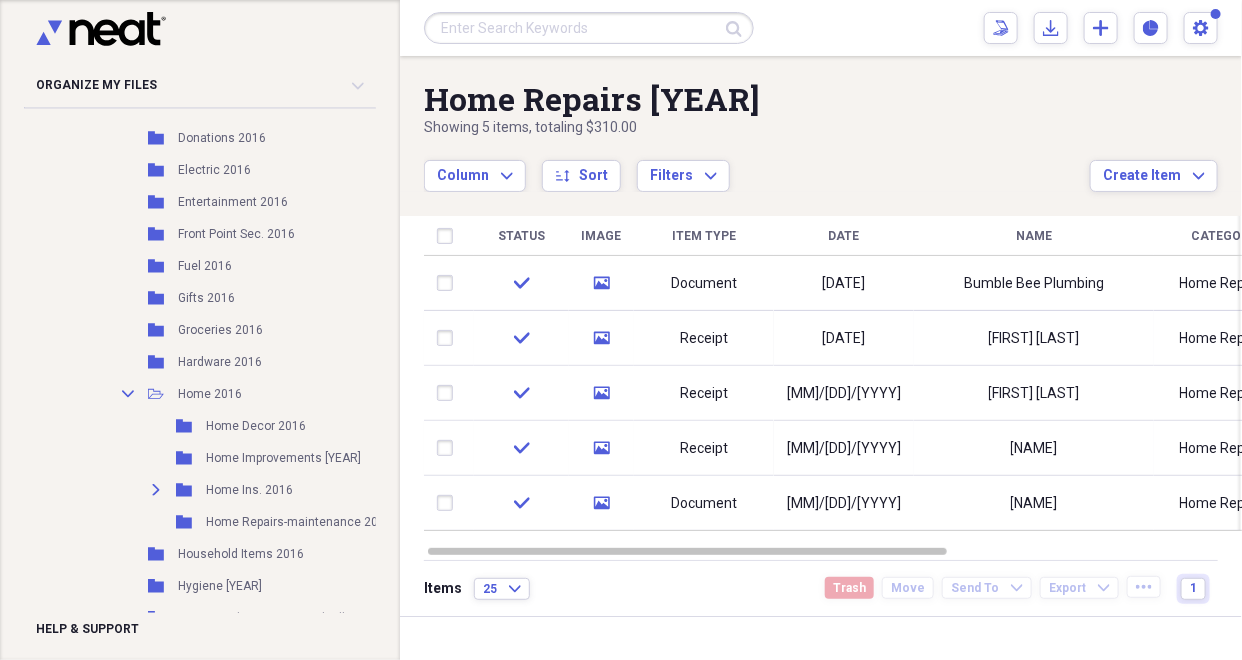 scroll, scrollTop: 847, scrollLeft: 0, axis: vertical 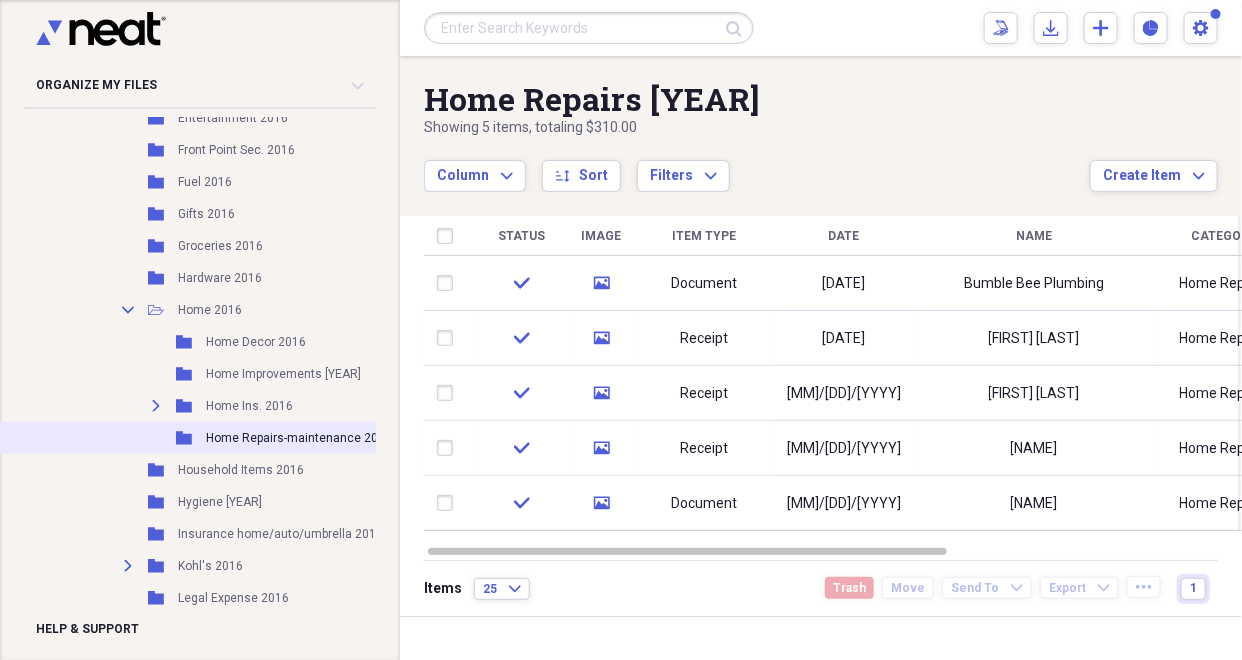 click on "Home Repairs-maintenance 2016" at bounding box center (299, 438) 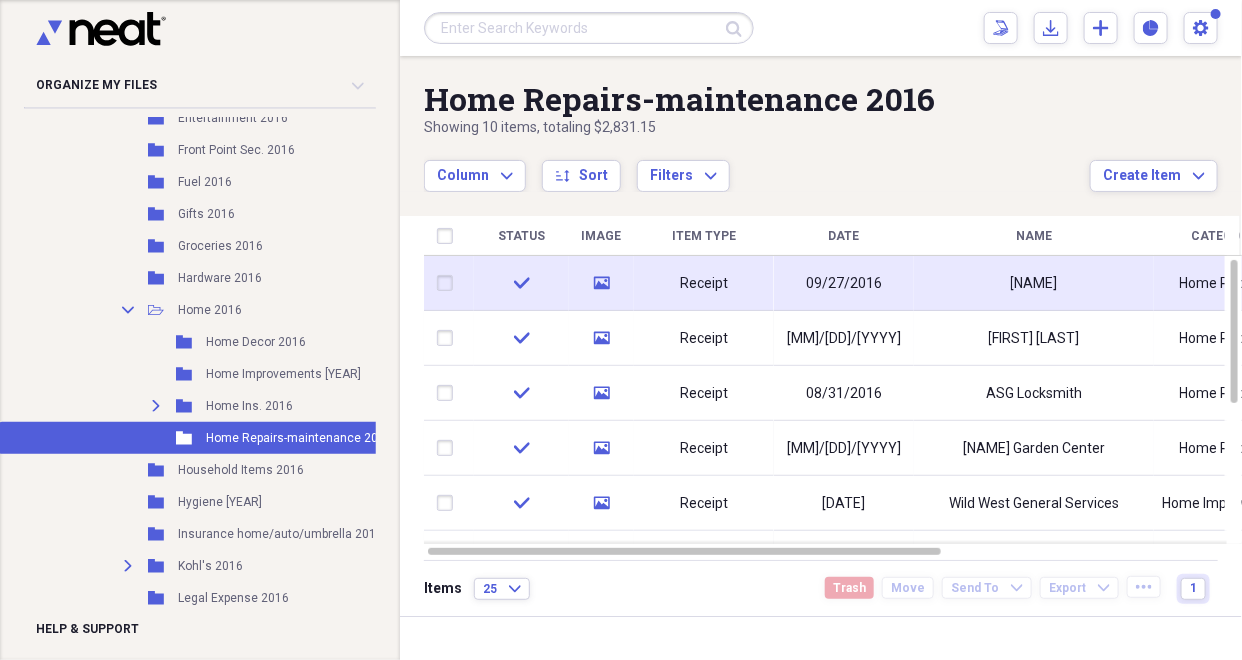 click on "[NAME]" at bounding box center [1034, 284] 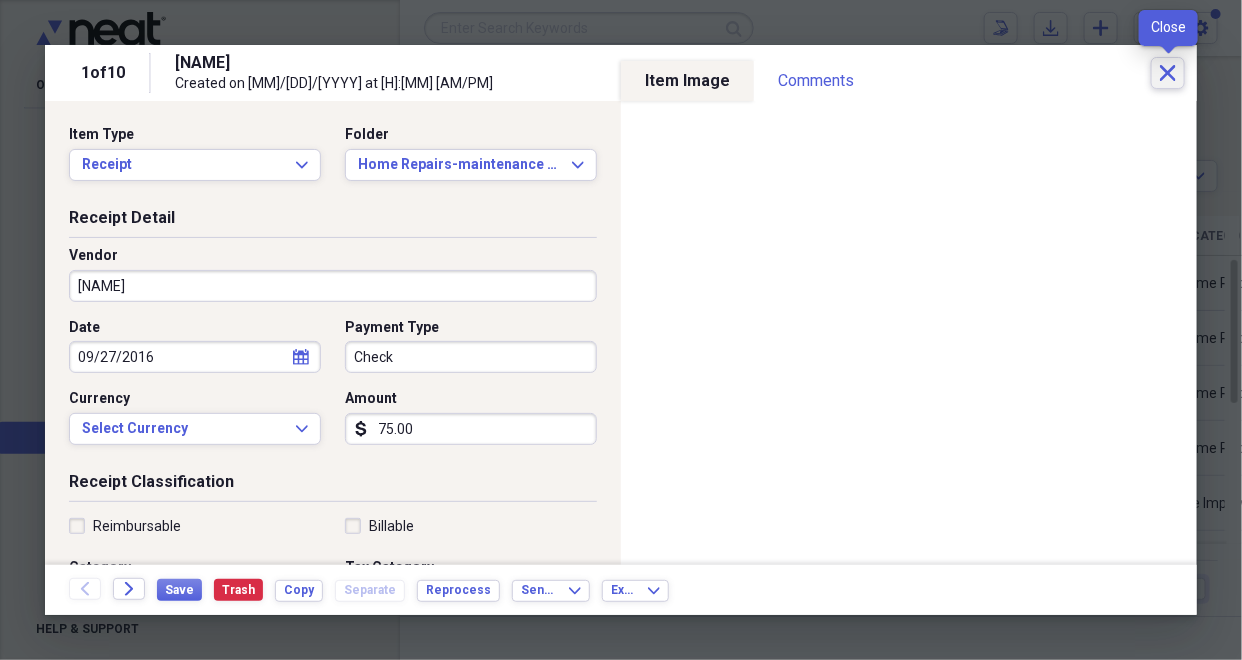 click on "Close" 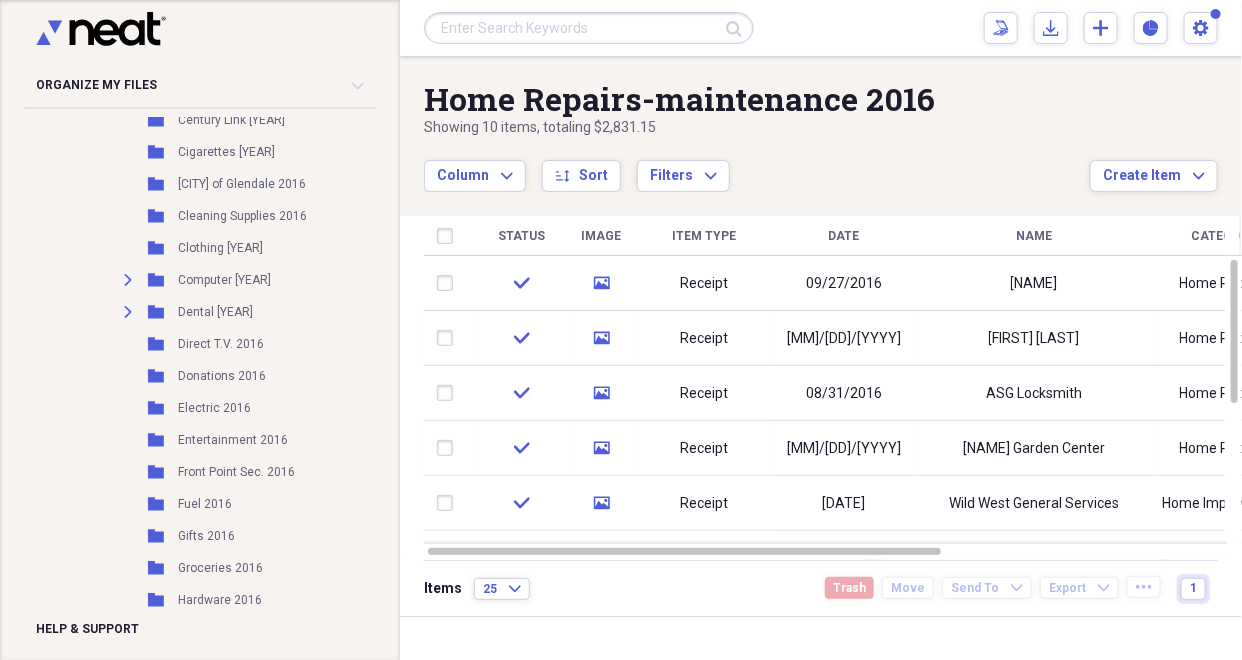 scroll, scrollTop: 186, scrollLeft: 0, axis: vertical 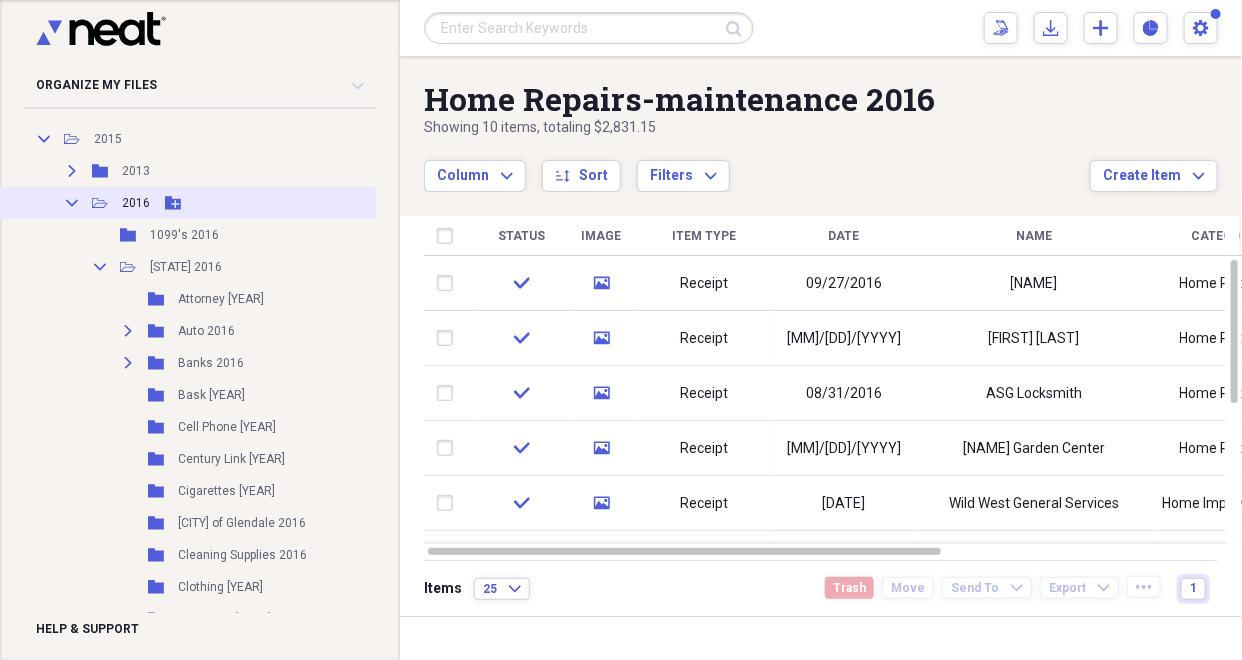 click on "Collapse" at bounding box center (72, 203) 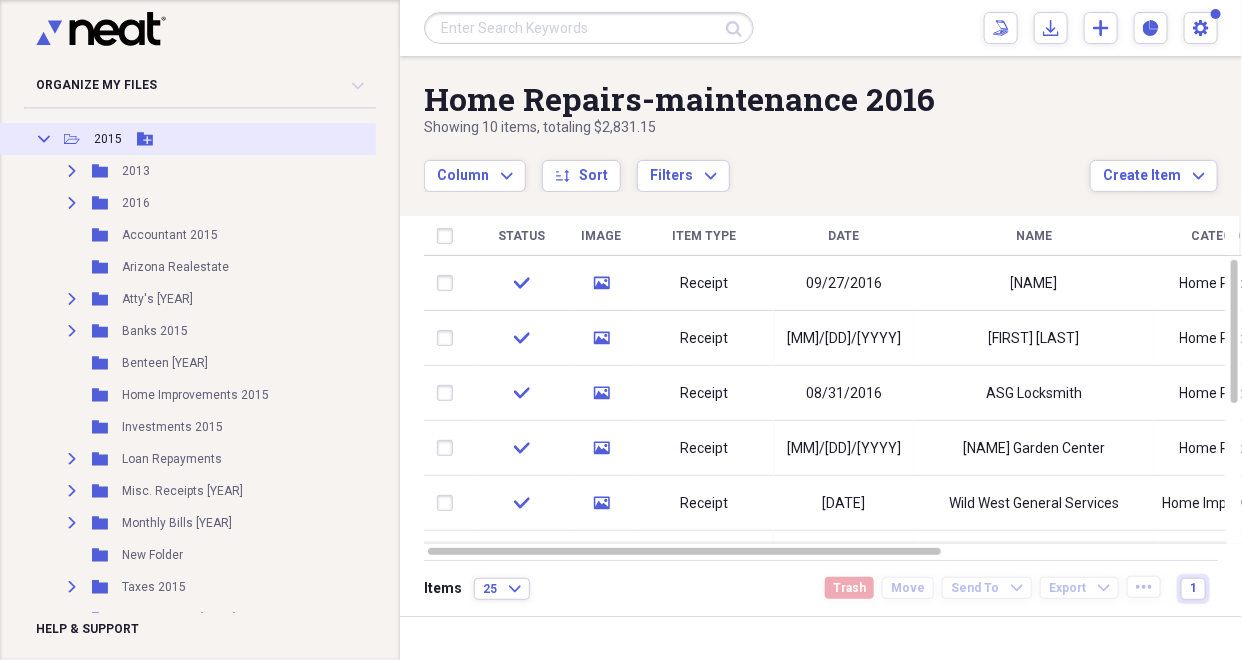 click on "2015" at bounding box center [108, 139] 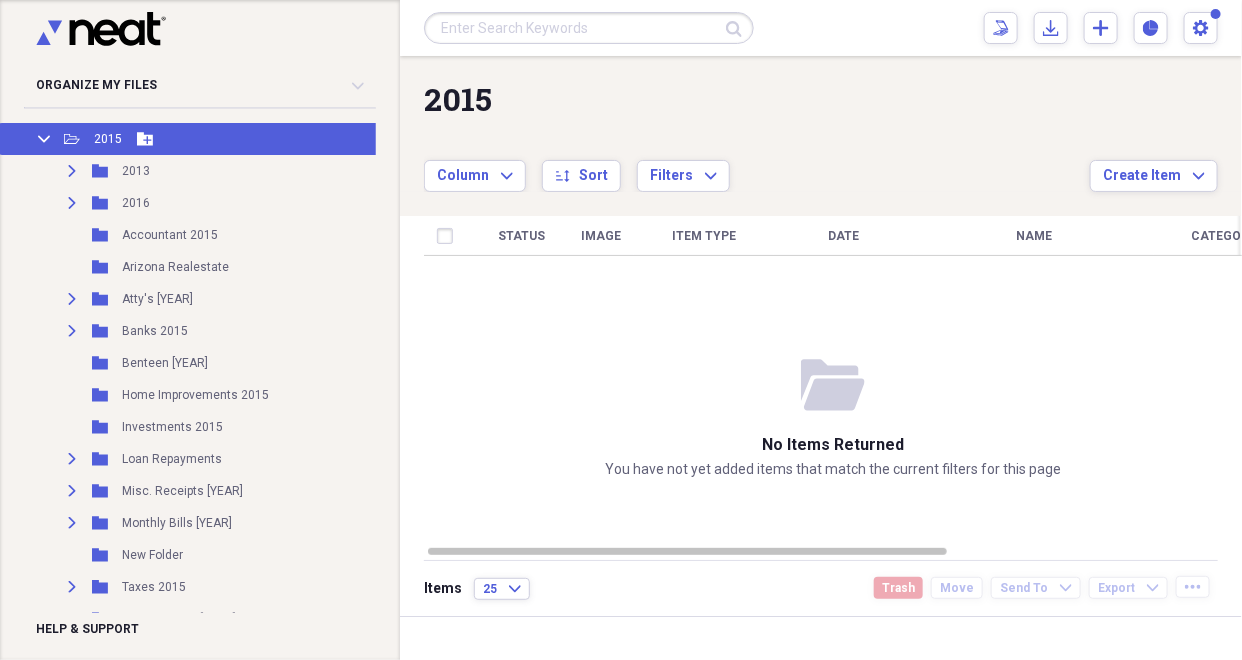 click on "2015" at bounding box center [108, 139] 